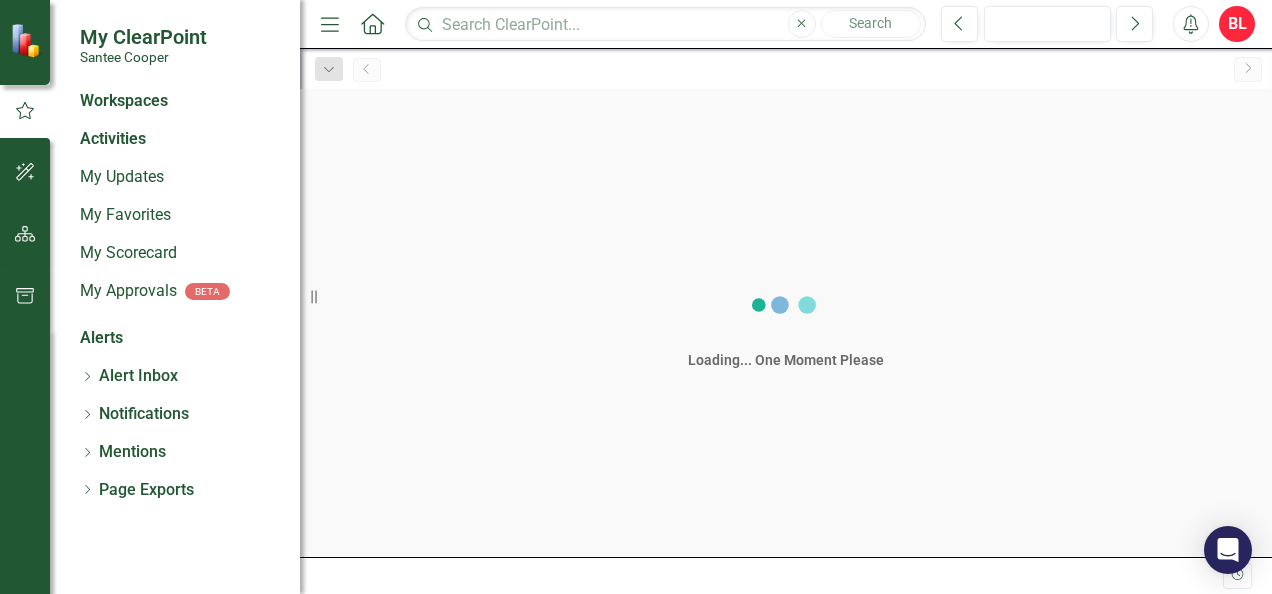 scroll, scrollTop: 0, scrollLeft: 0, axis: both 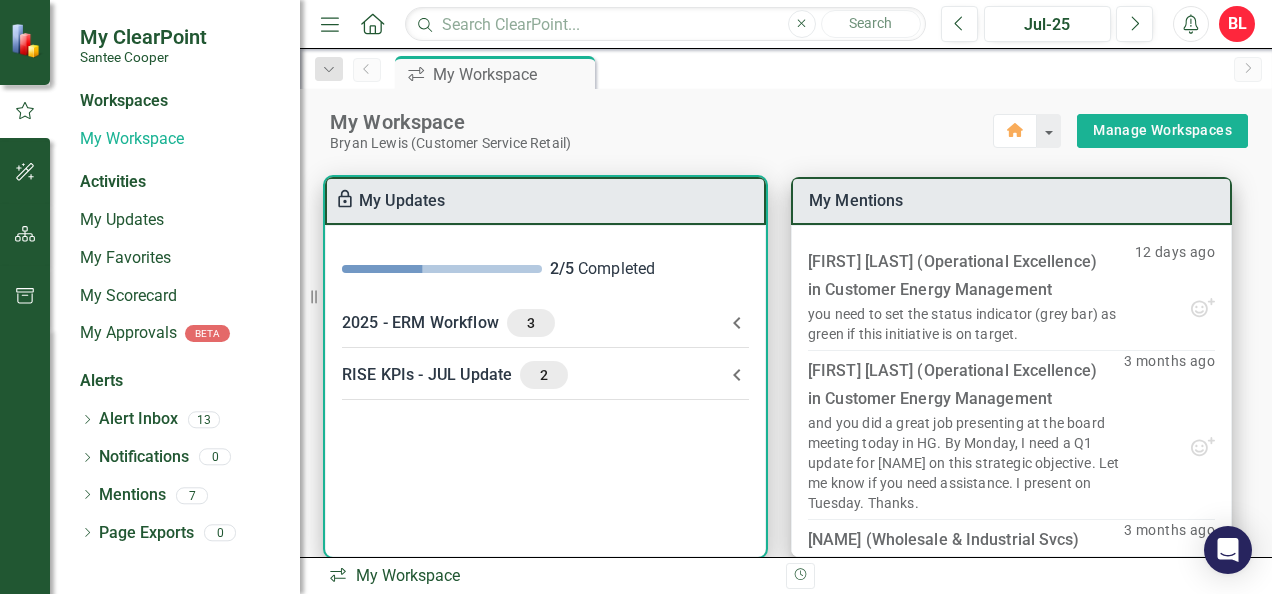 click 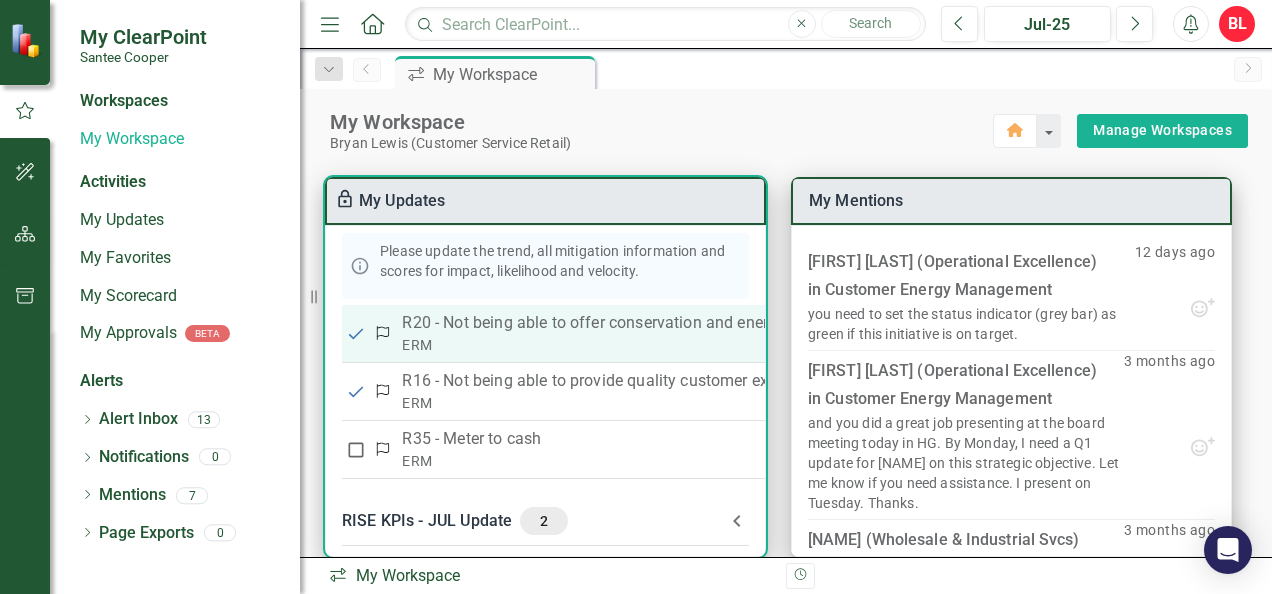 scroll, scrollTop: 152, scrollLeft: 0, axis: vertical 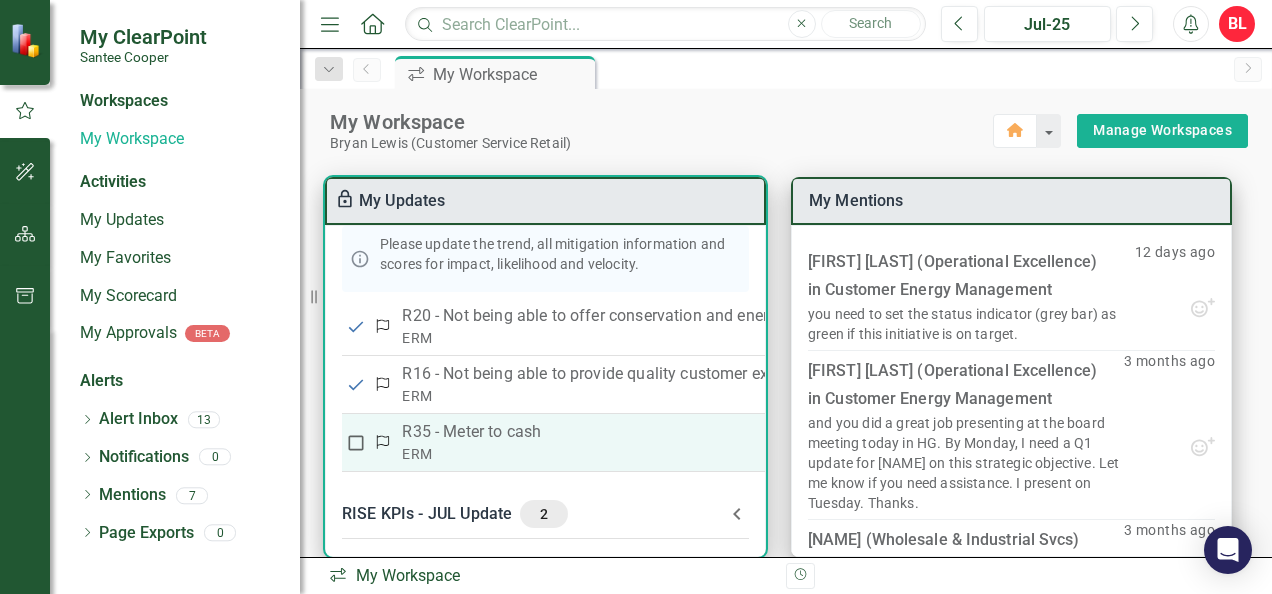 click on "R35 - Meter to cash" at bounding box center [1011, 432] 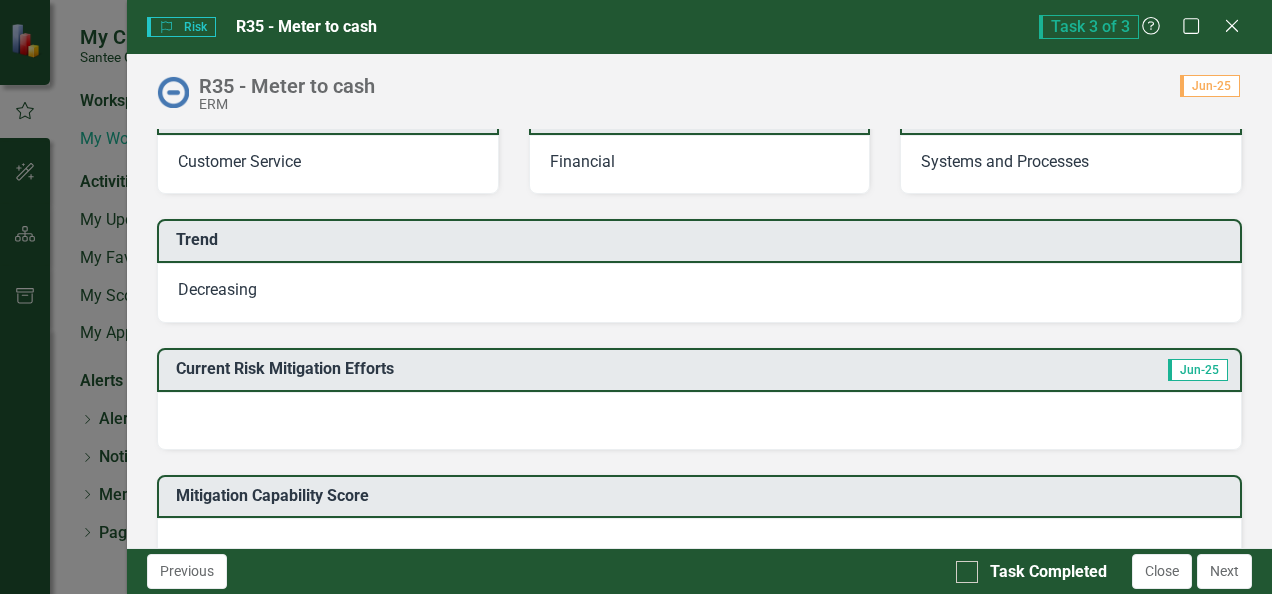 scroll, scrollTop: 400, scrollLeft: 0, axis: vertical 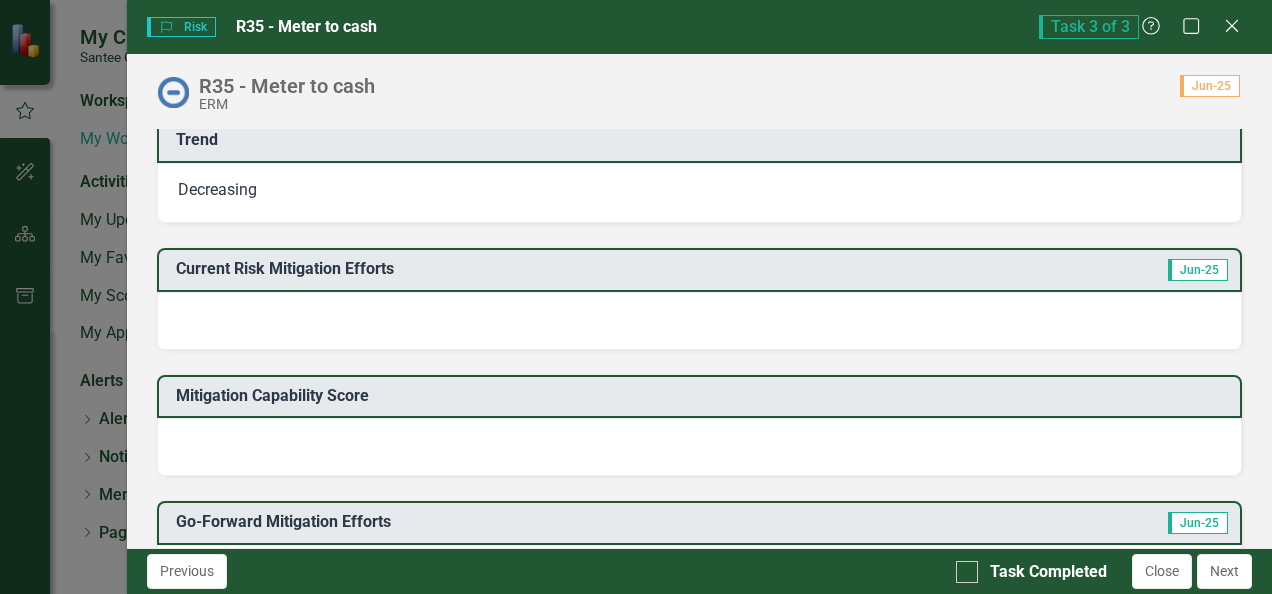 click on "Decreasing" at bounding box center [217, 189] 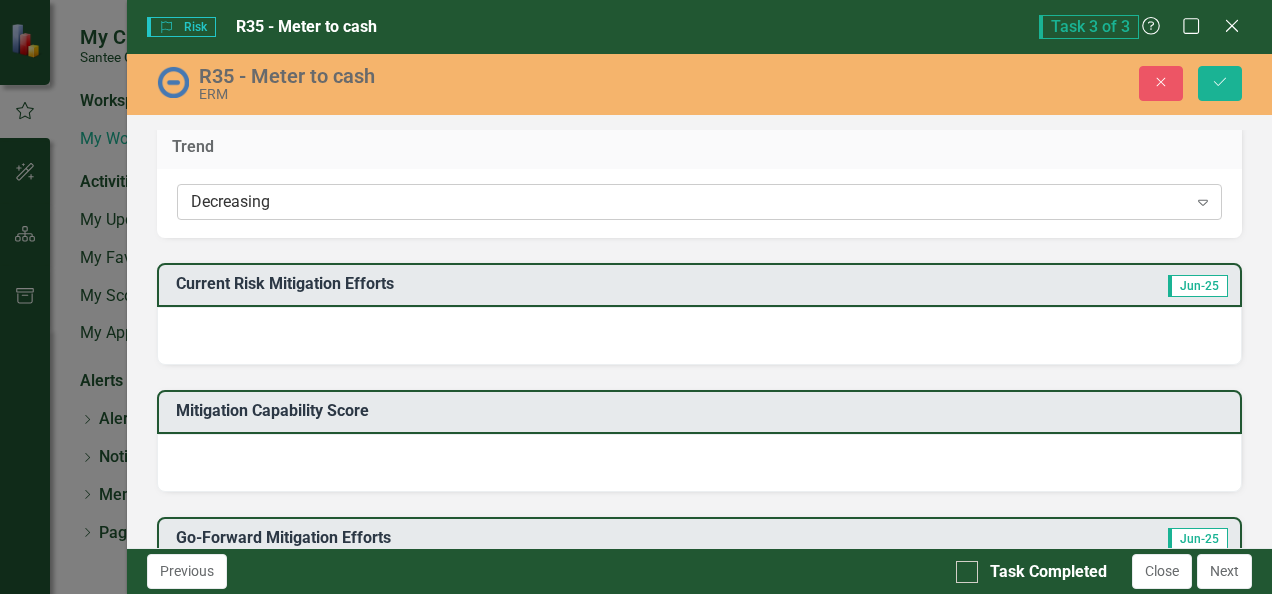 click on "Expand" 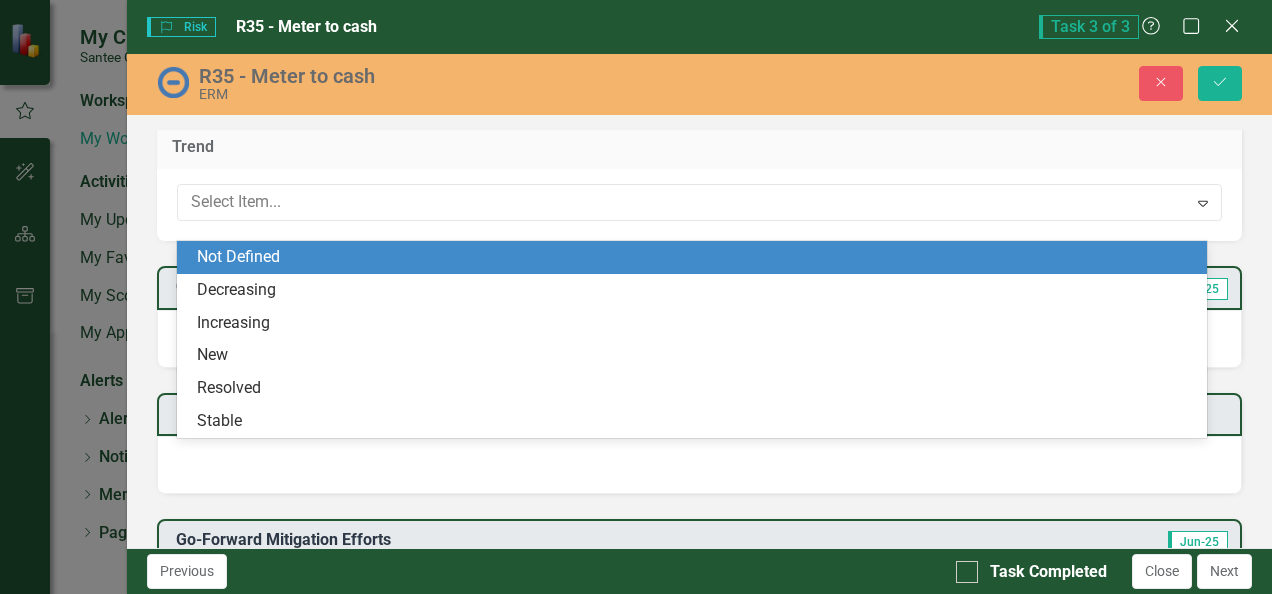 click on "Trend" at bounding box center [699, 149] 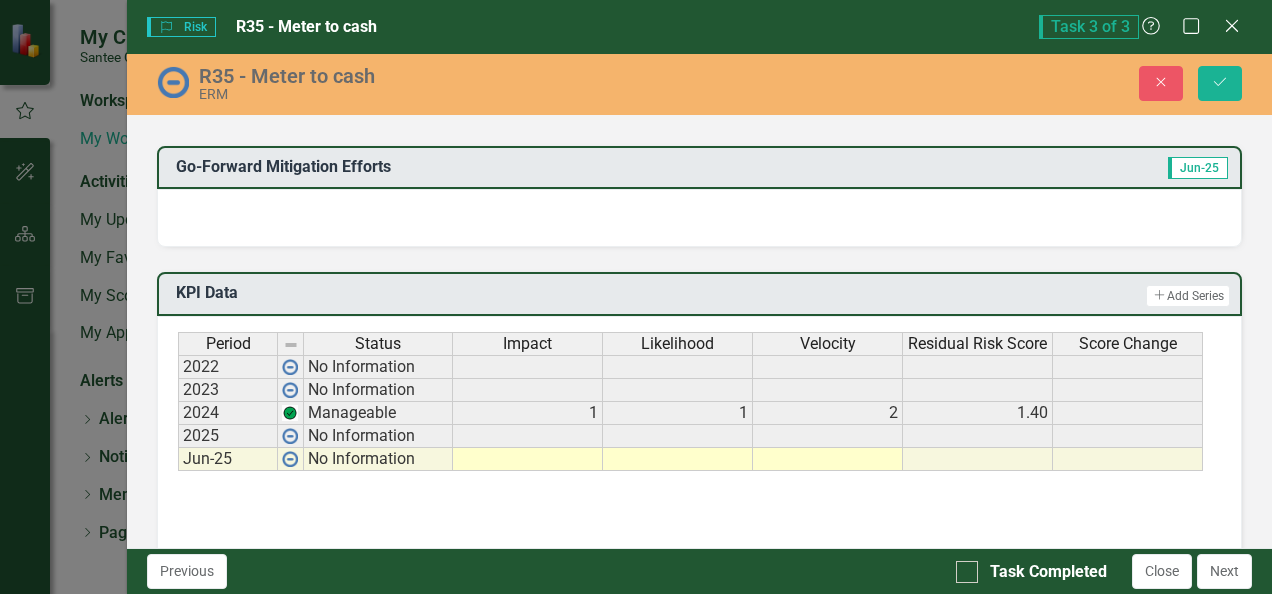 scroll, scrollTop: 800, scrollLeft: 0, axis: vertical 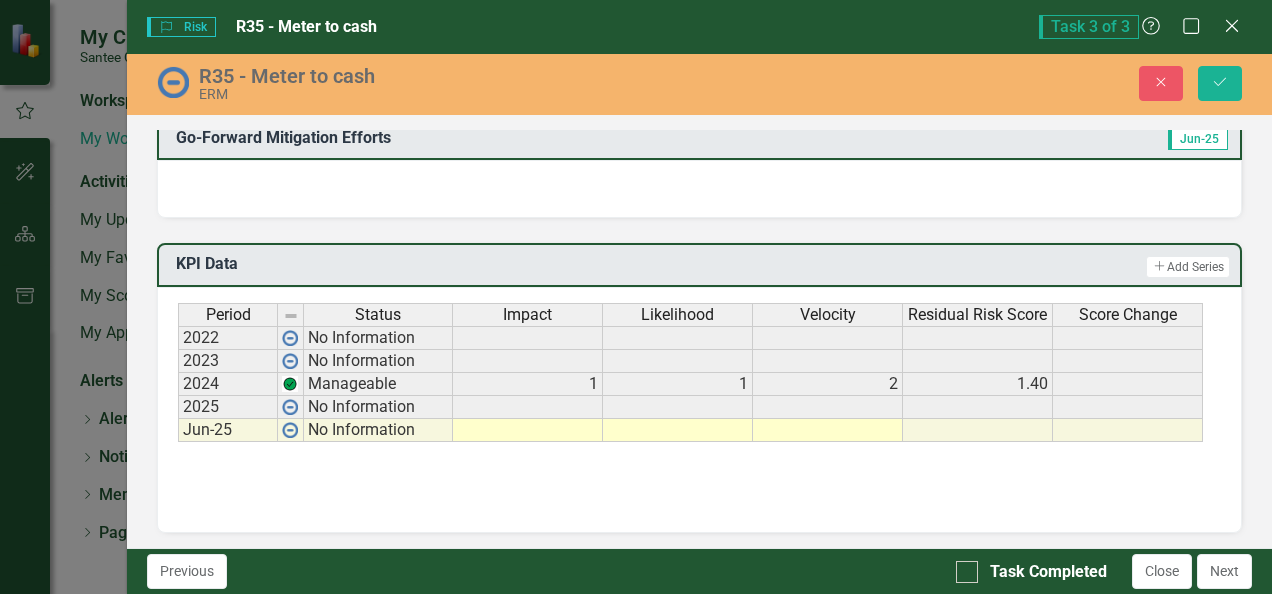 click at bounding box center (528, 430) 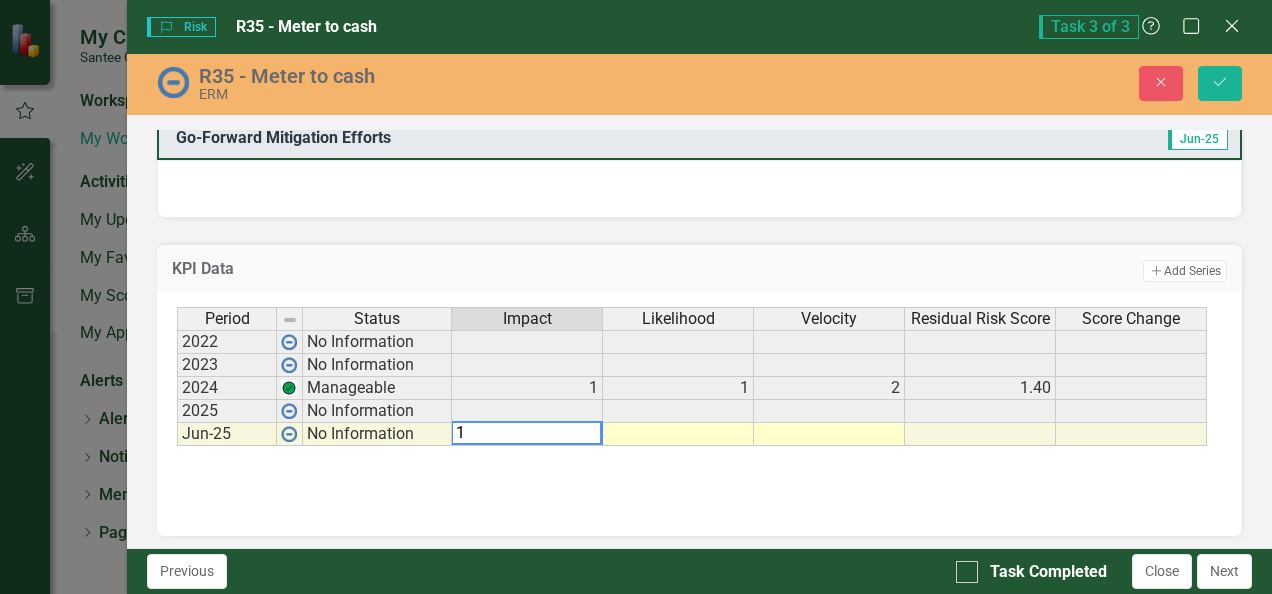 type on "1" 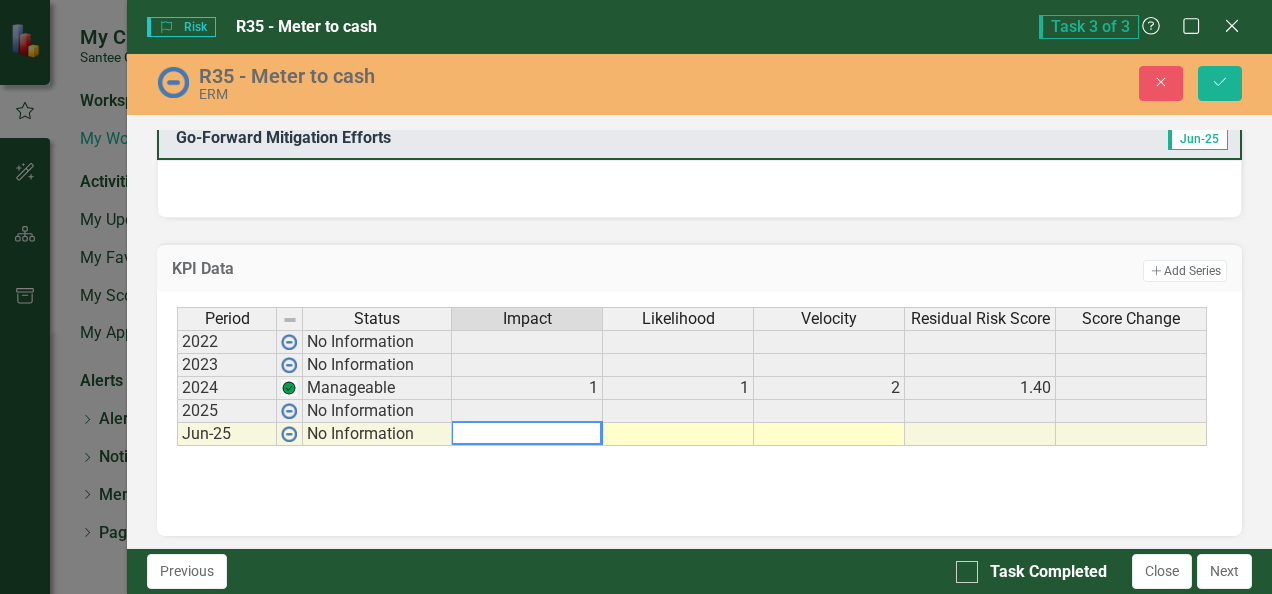 click at bounding box center (678, 434) 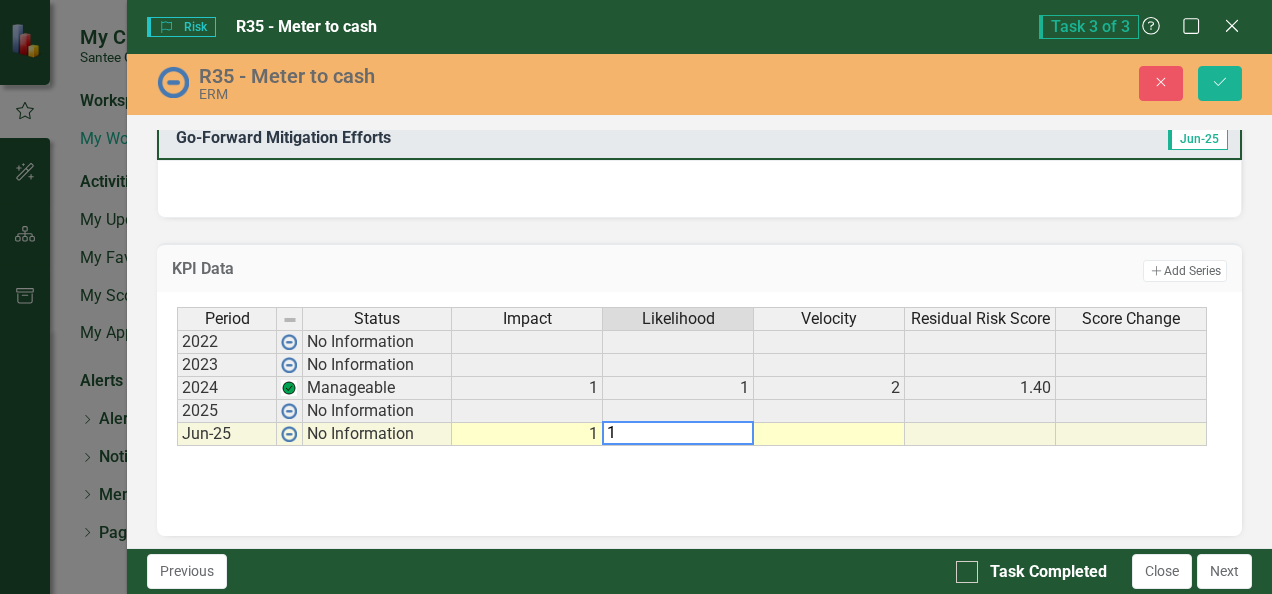 type on "1" 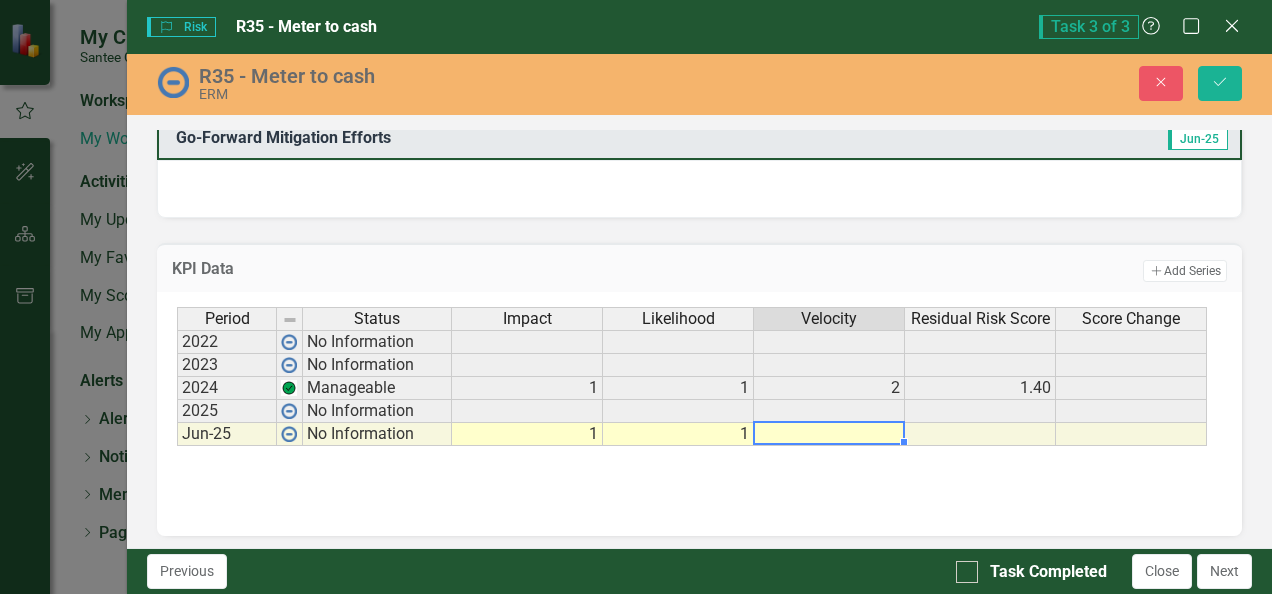 click at bounding box center [829, 434] 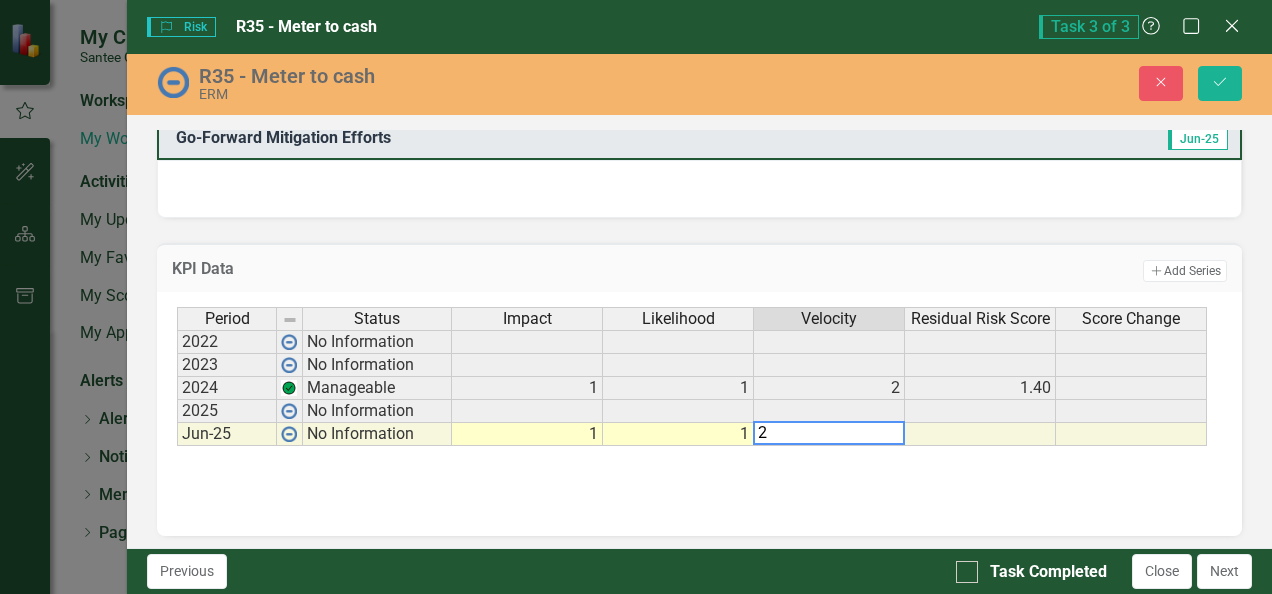 type on "2" 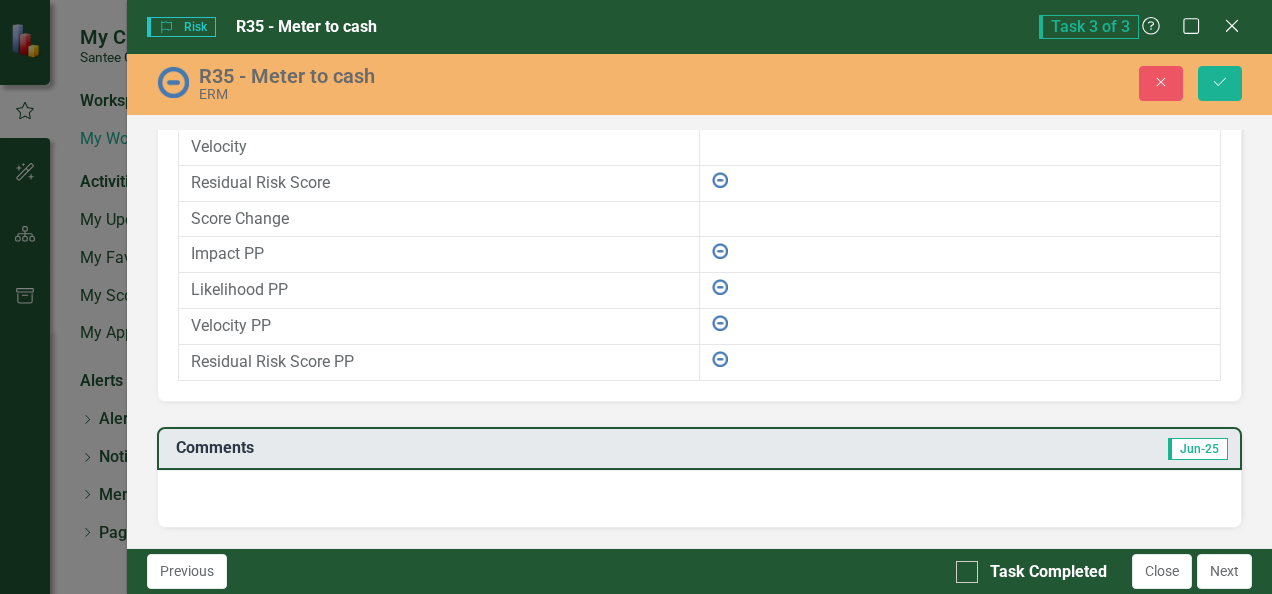 scroll, scrollTop: 1415, scrollLeft: 0, axis: vertical 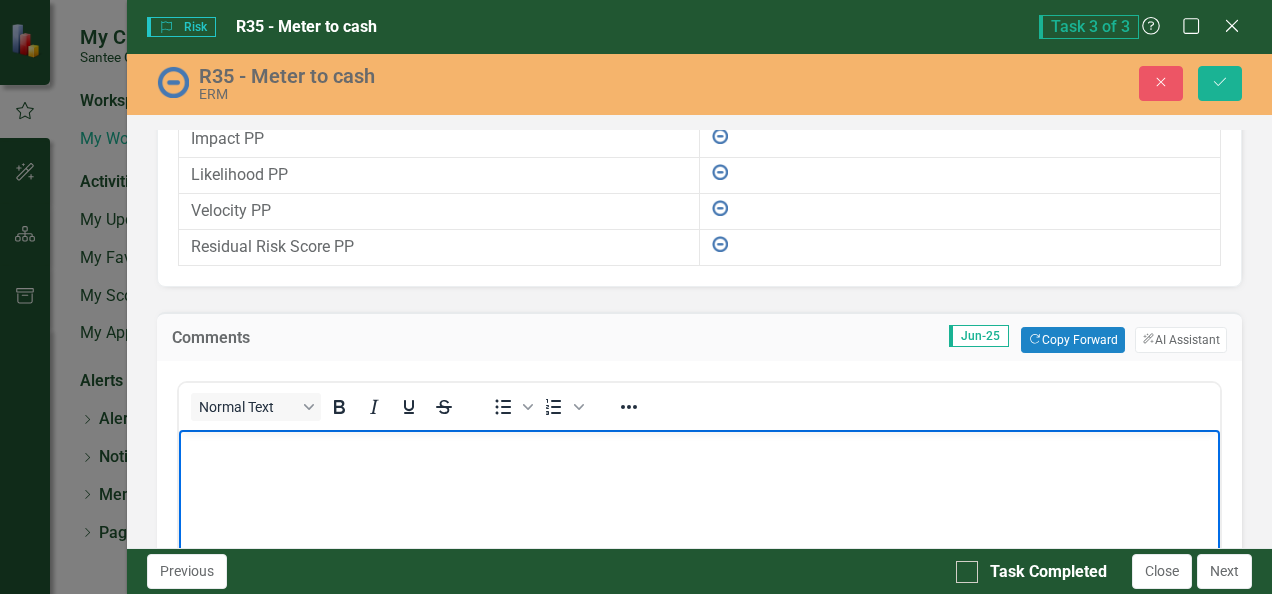 click at bounding box center [699, 579] 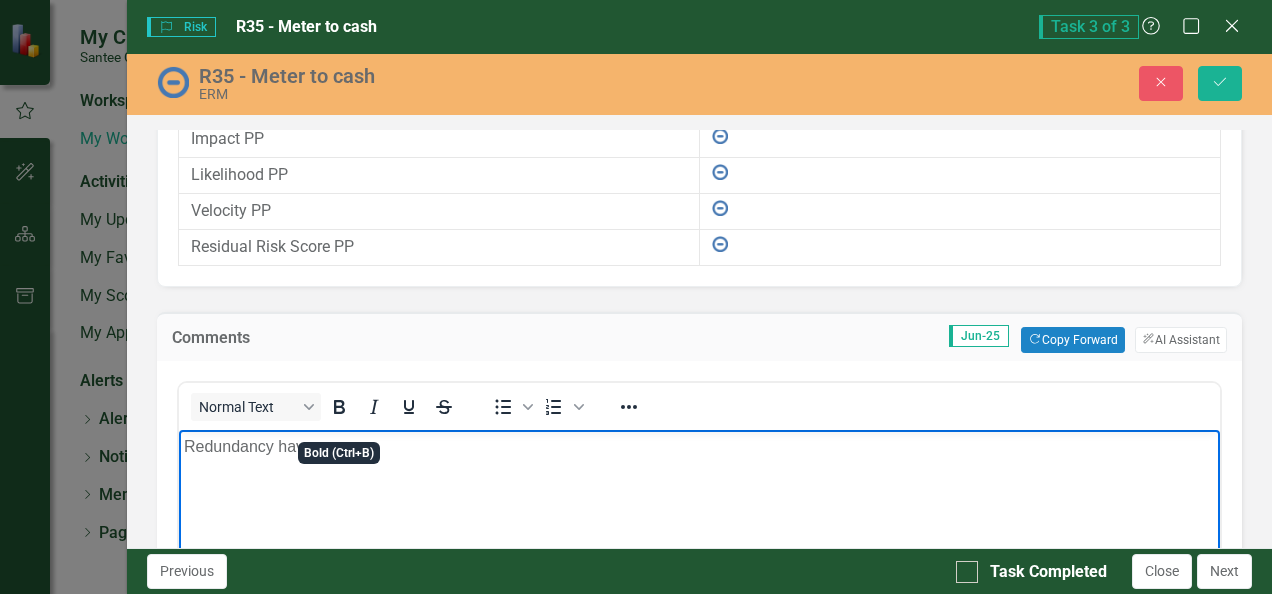 click on "Redundancy have" at bounding box center (699, 579) 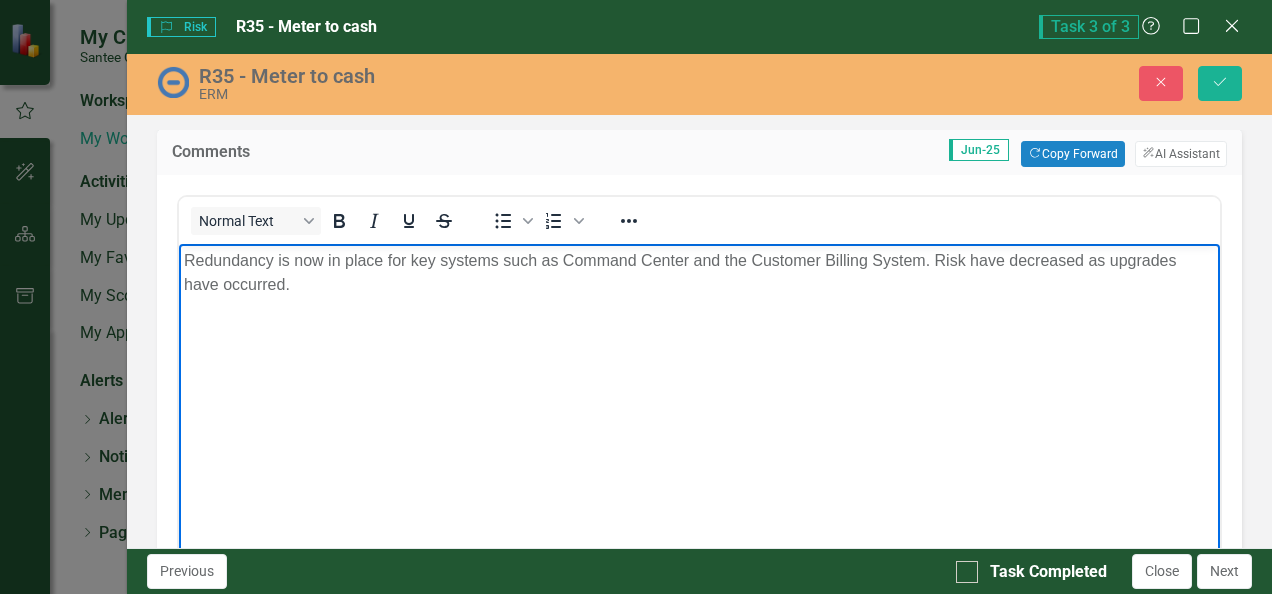 scroll, scrollTop: 1856, scrollLeft: 0, axis: vertical 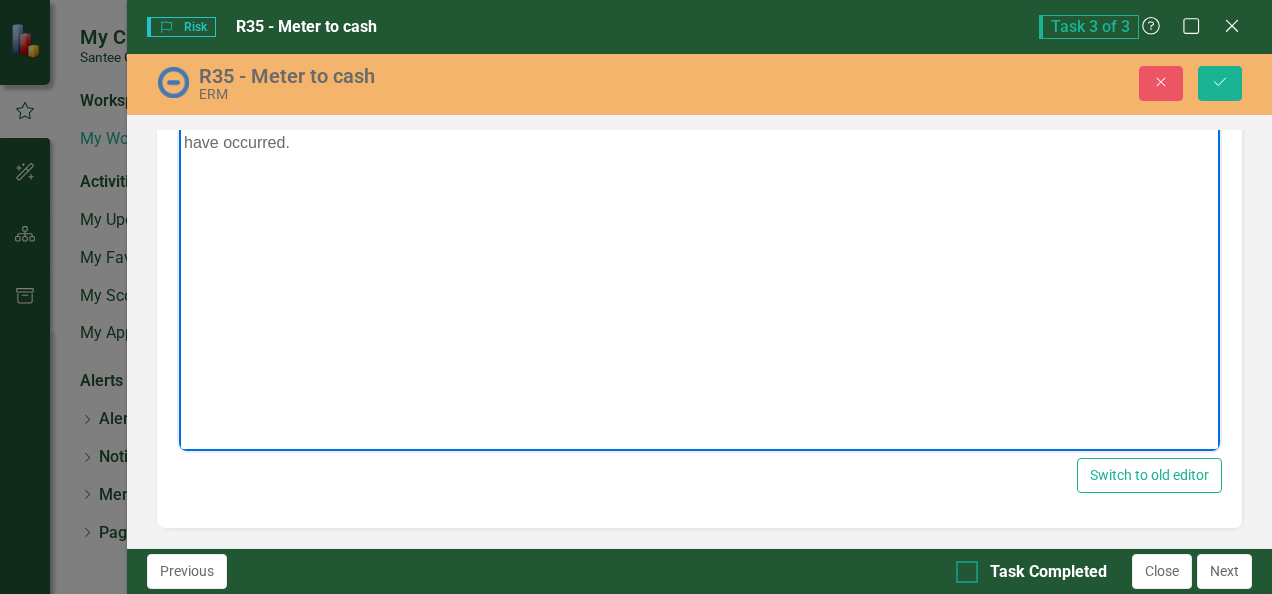 click on "Task Completed" at bounding box center (962, 567) 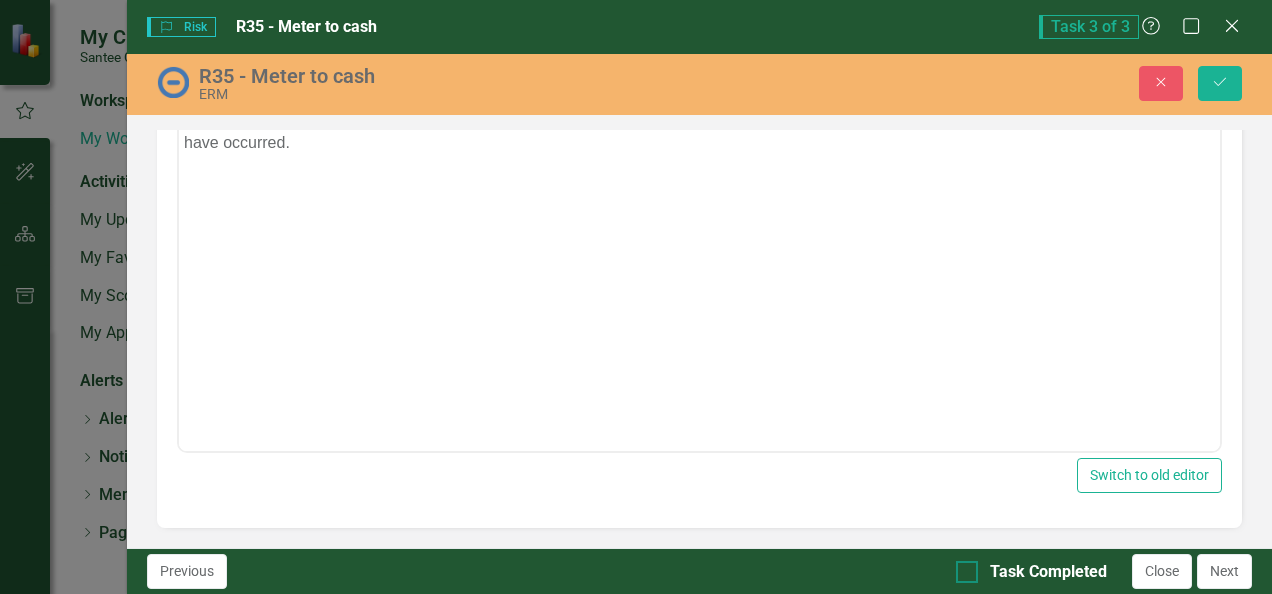 checkbox on "true" 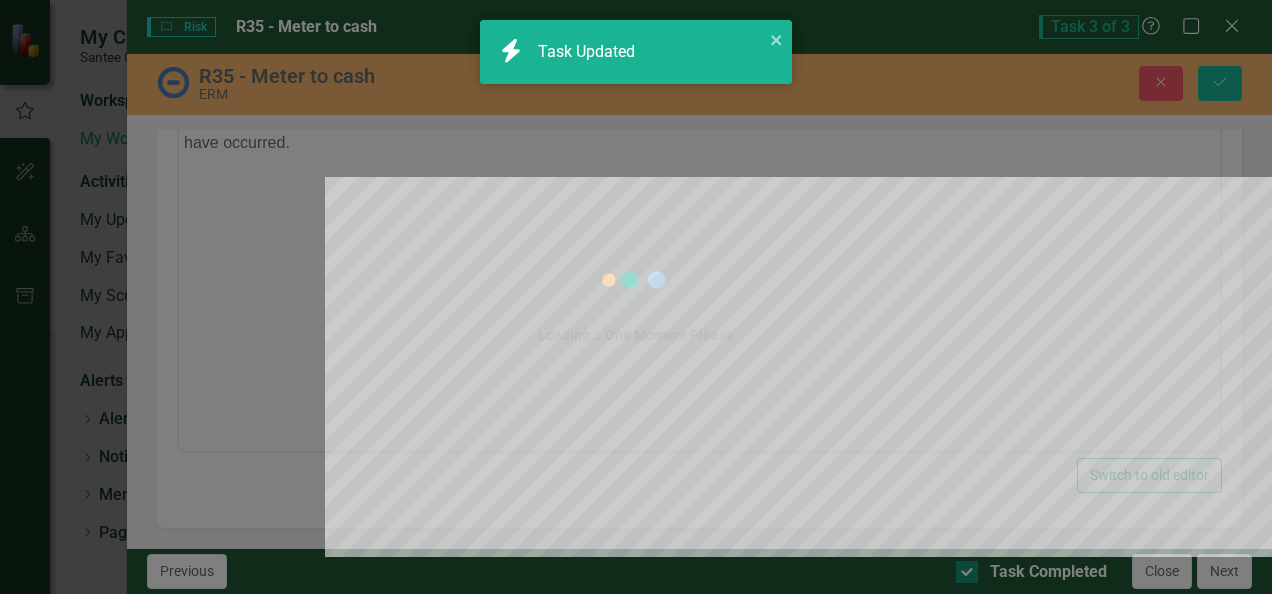 checkbox on "true" 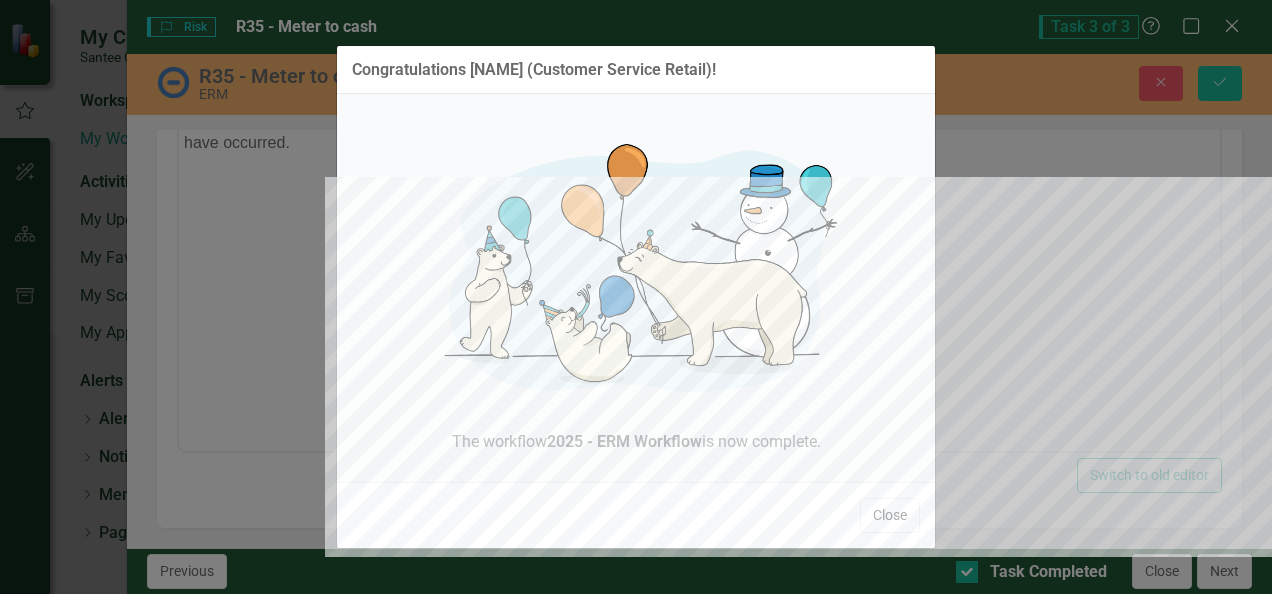 click on "Close" at bounding box center [890, 515] 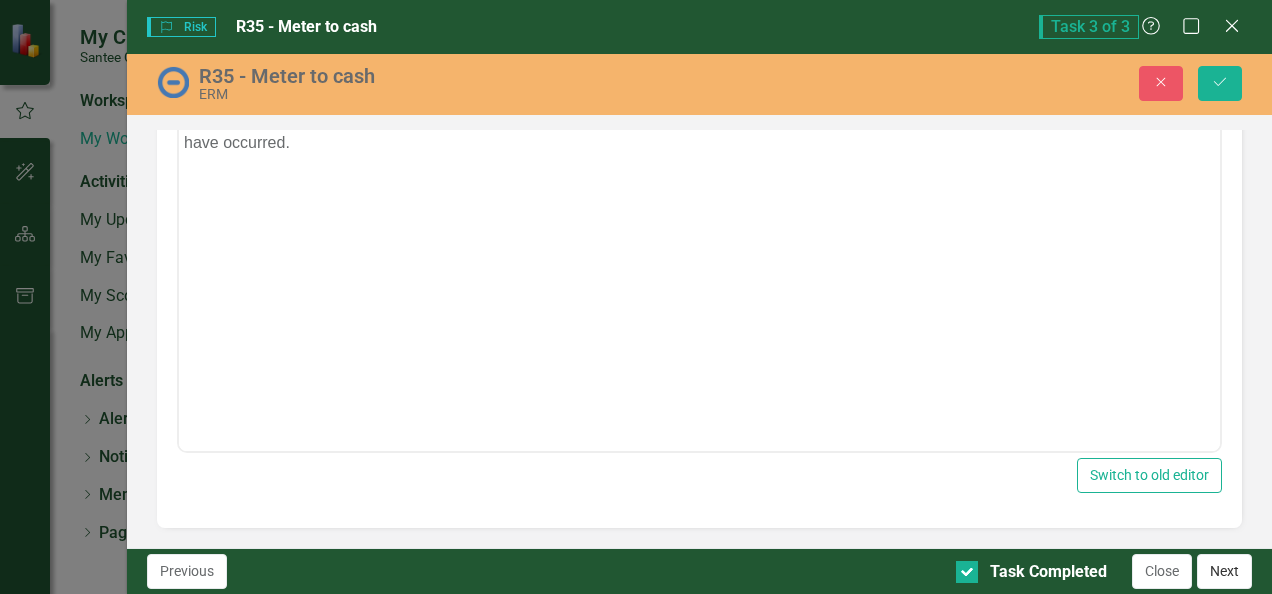 click on "Next" at bounding box center (1224, 571) 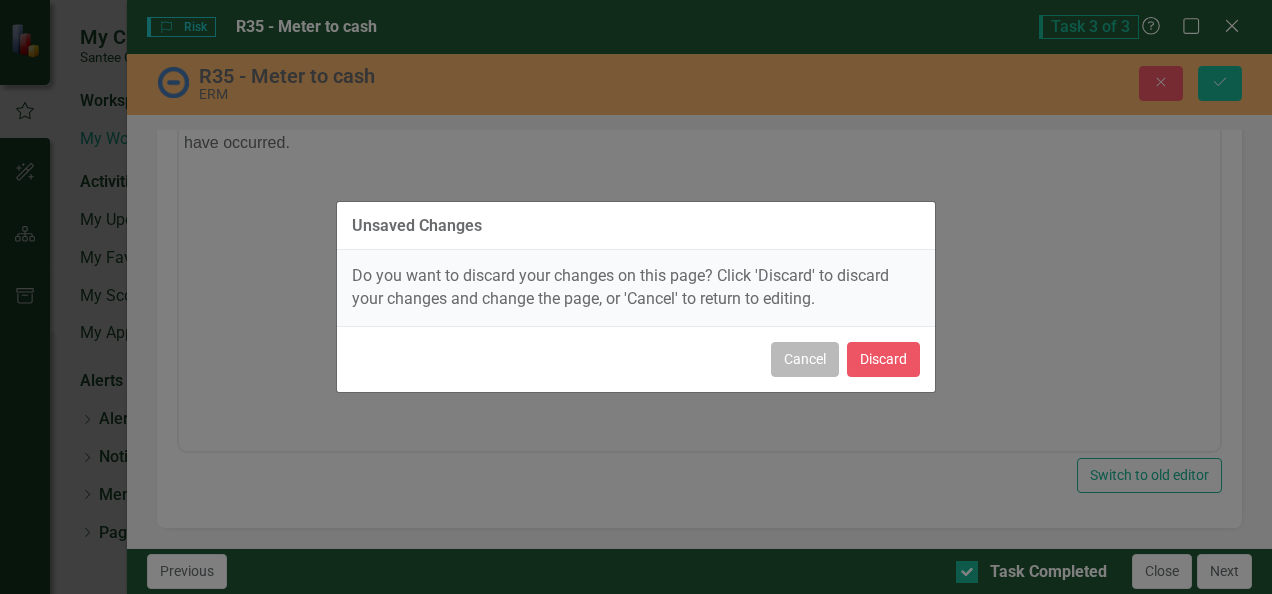 click on "Cancel" at bounding box center (805, 359) 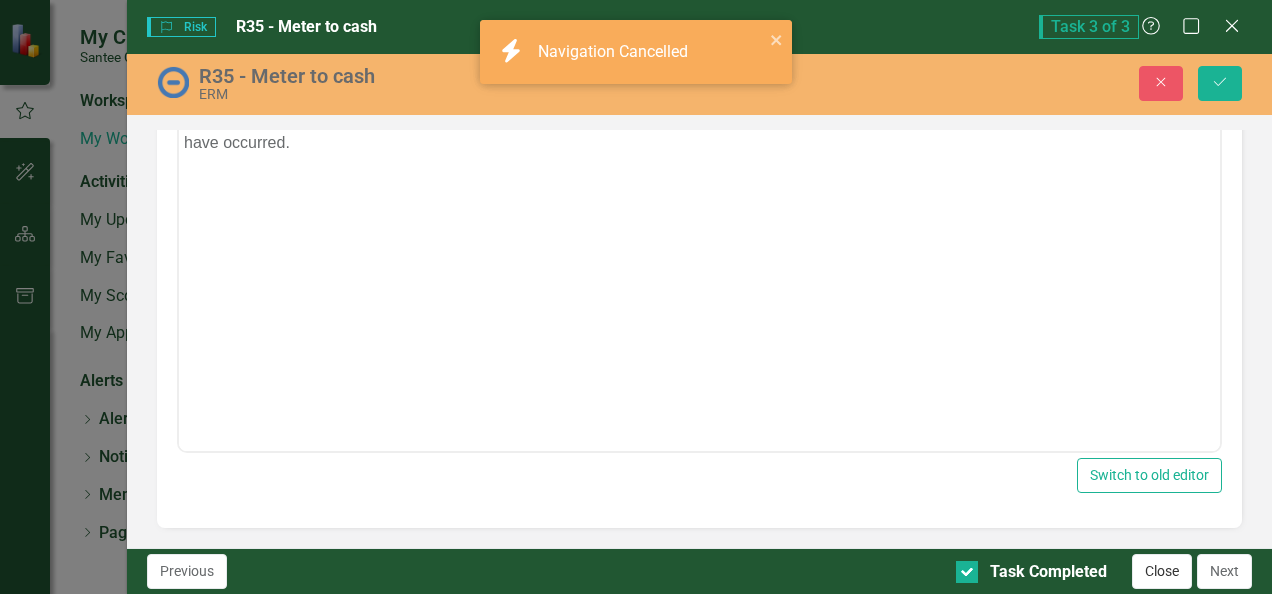 click on "Close" at bounding box center [1162, 571] 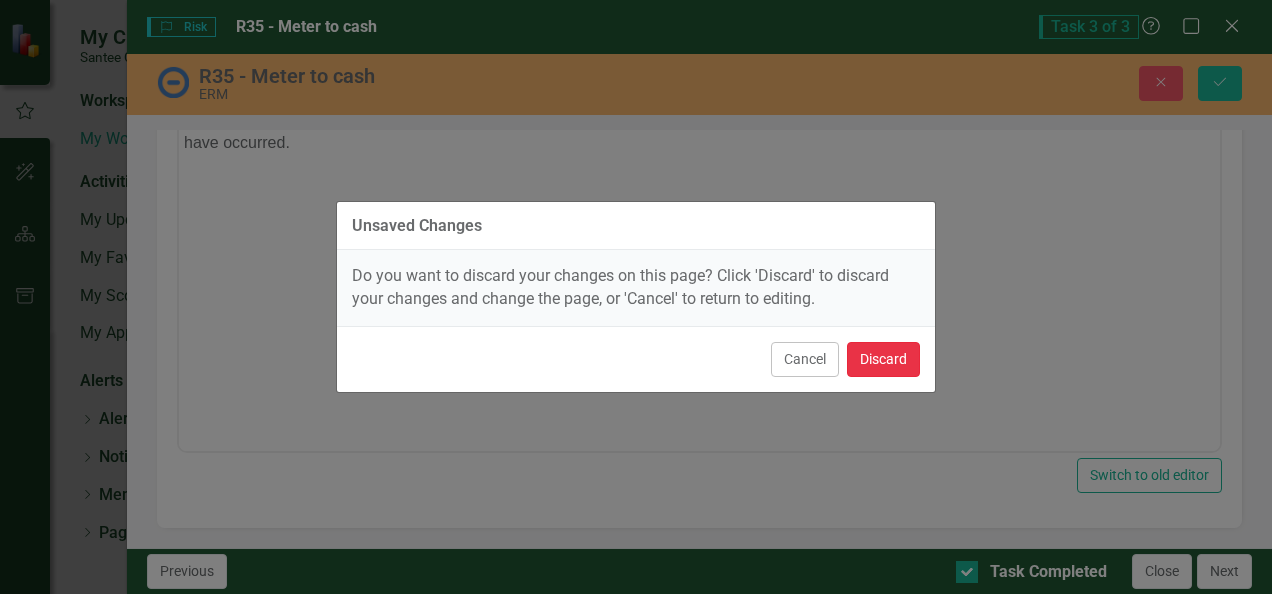 click on "Discard" at bounding box center (883, 359) 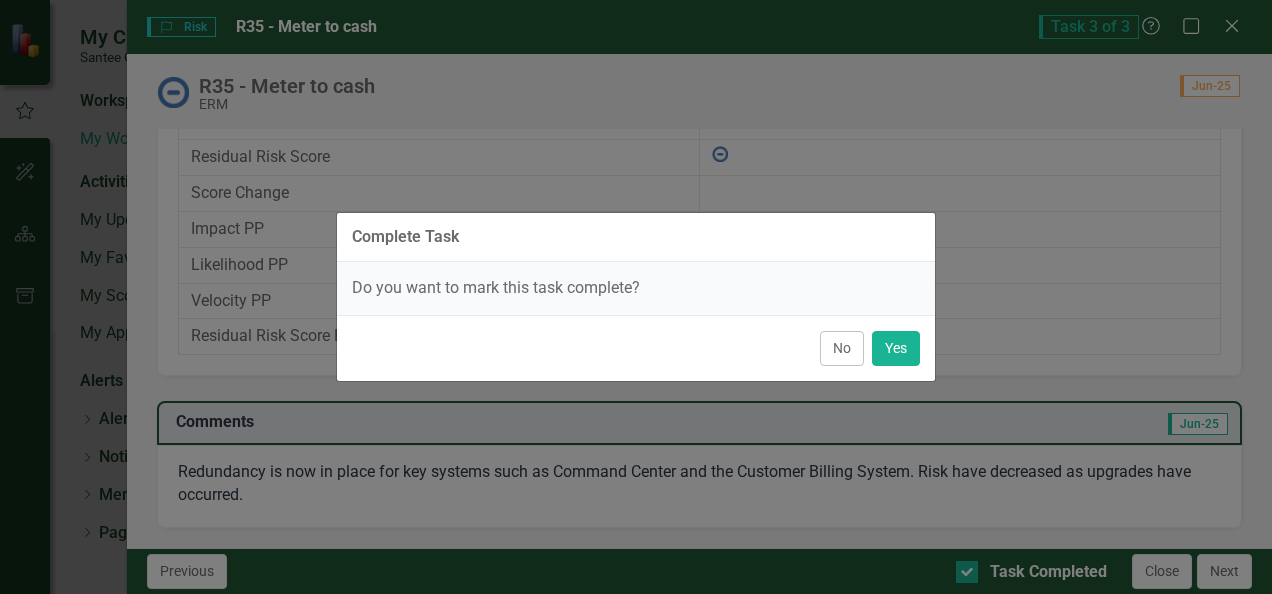 scroll, scrollTop: 1419, scrollLeft: 0, axis: vertical 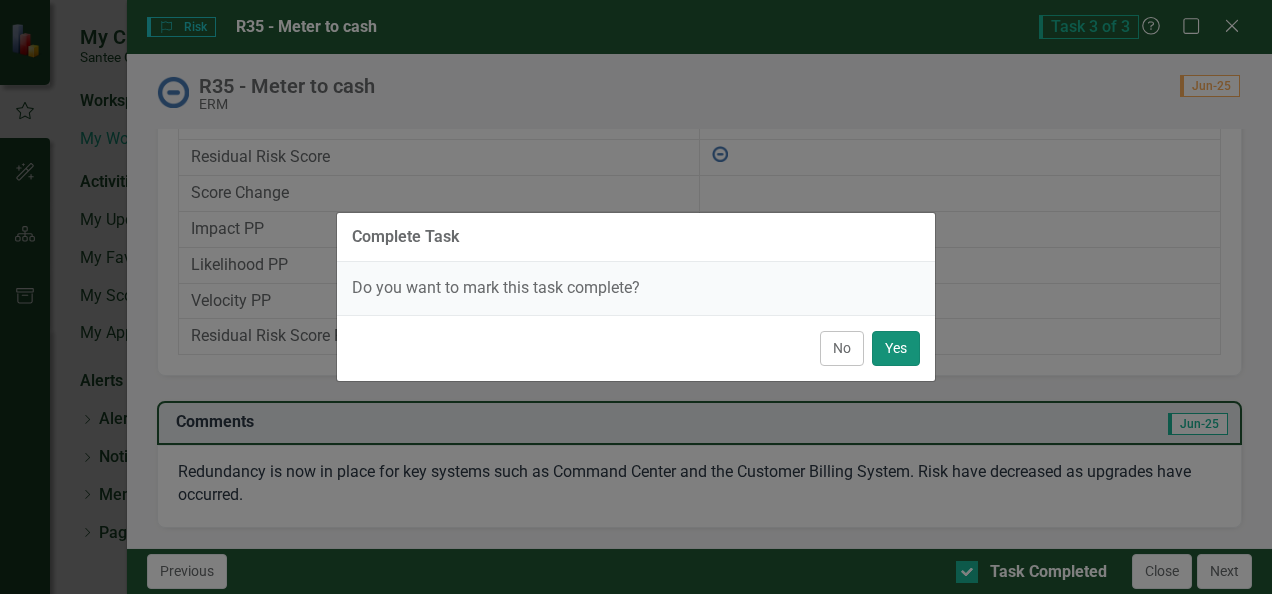 click on "Yes" at bounding box center [896, 348] 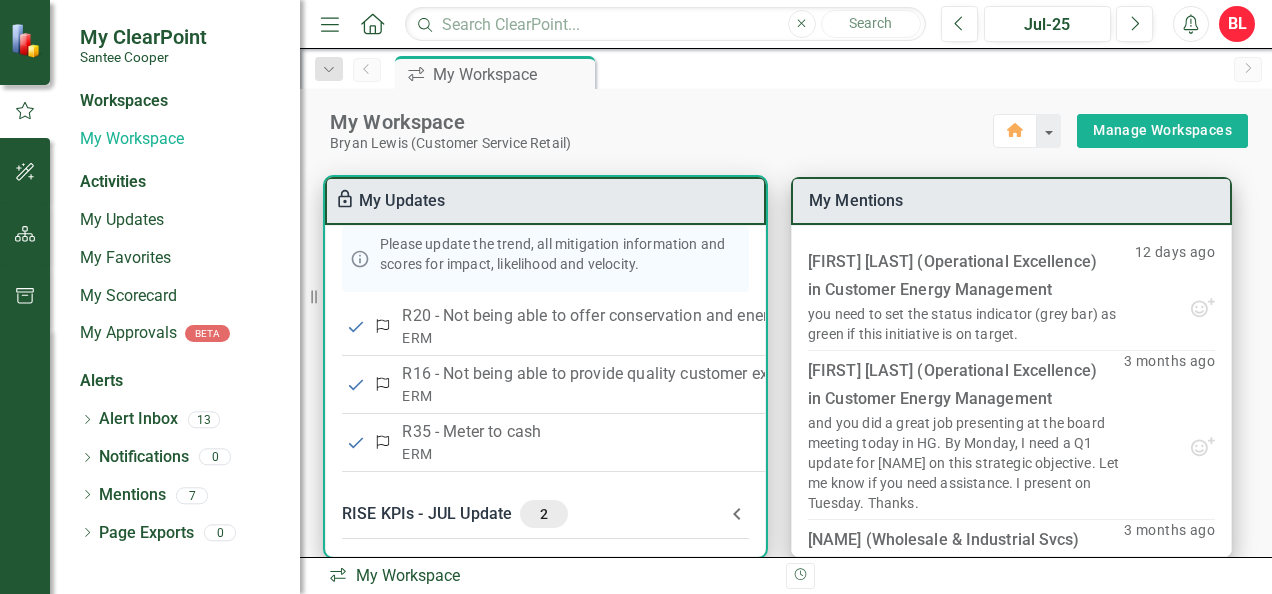 click on "RISE KPIs - JUL Update 2" at bounding box center (533, 514) 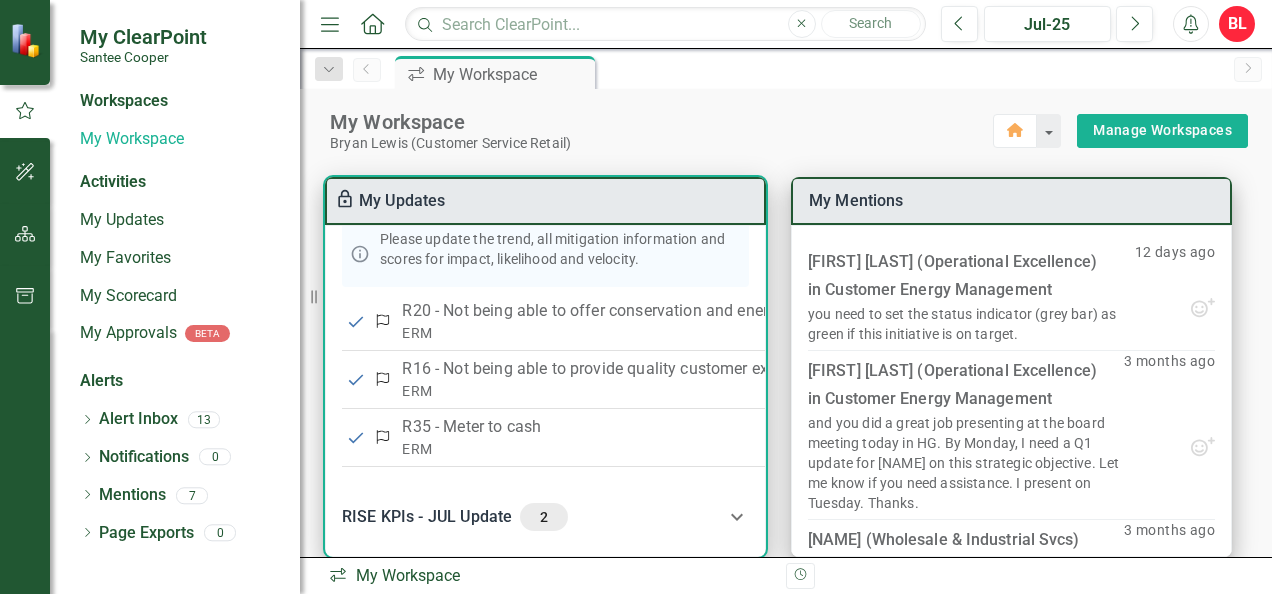 click 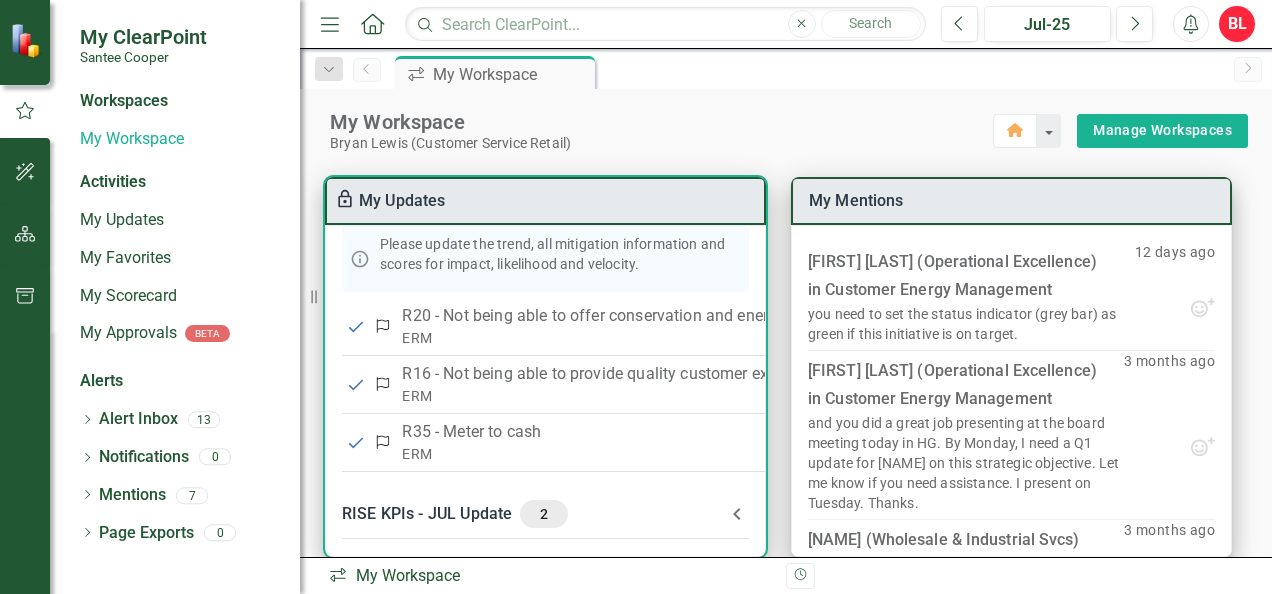 click 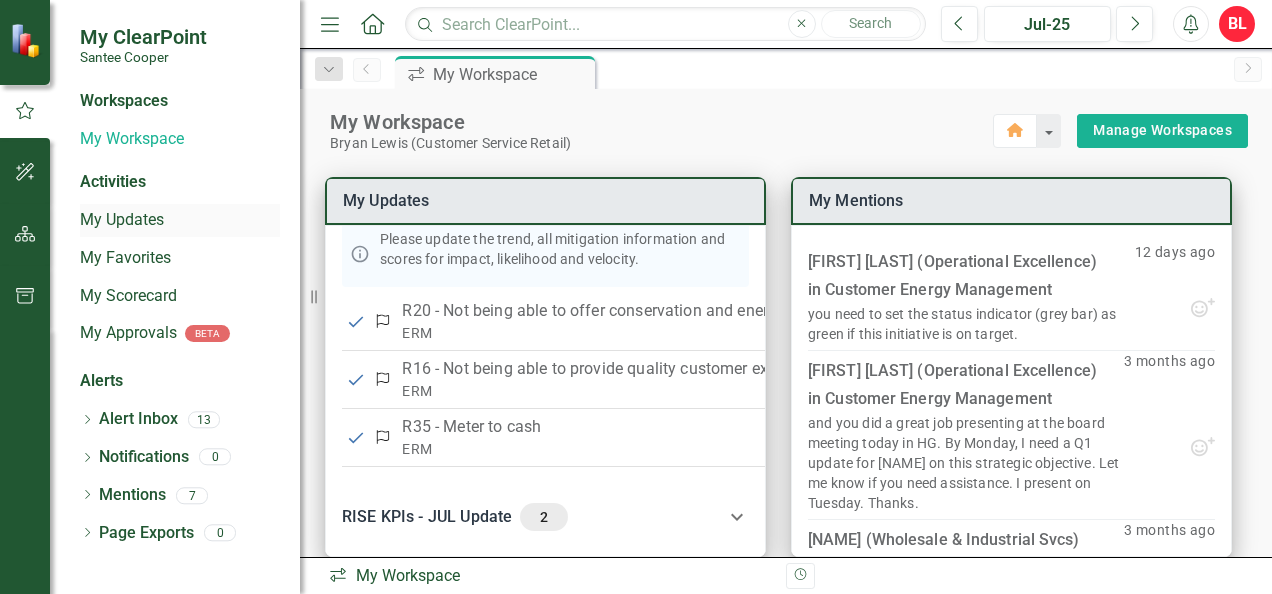 click on "My Updates" at bounding box center (180, 220) 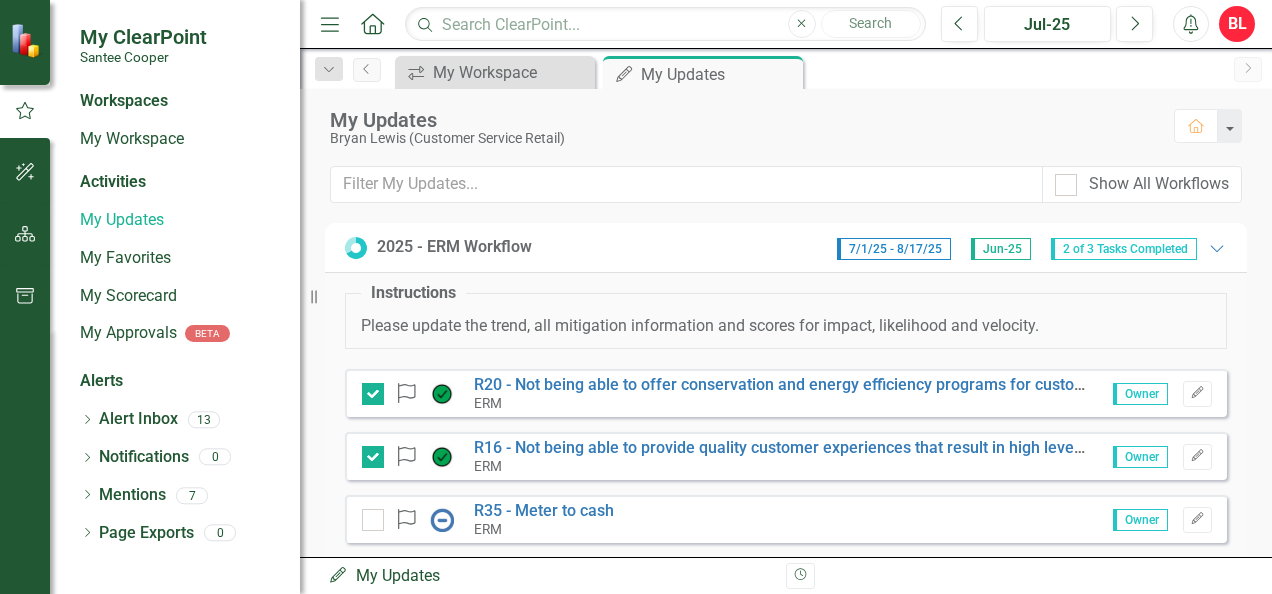 click on "2 of 3 Tasks Completed" at bounding box center [1124, 249] 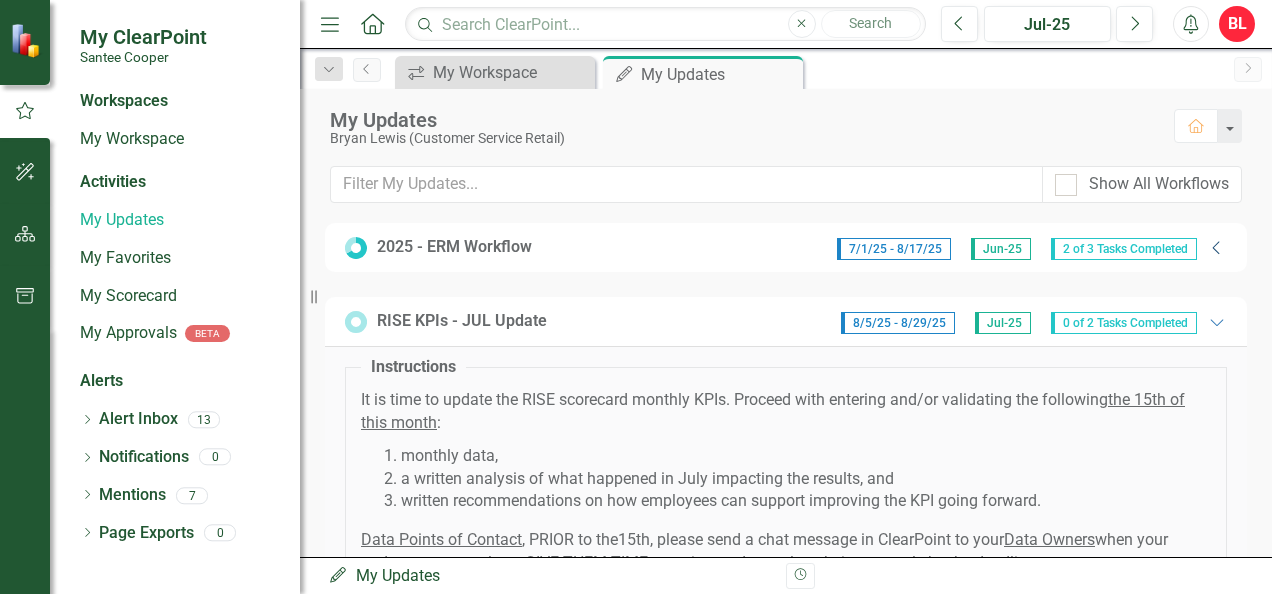 click on "Collapse" 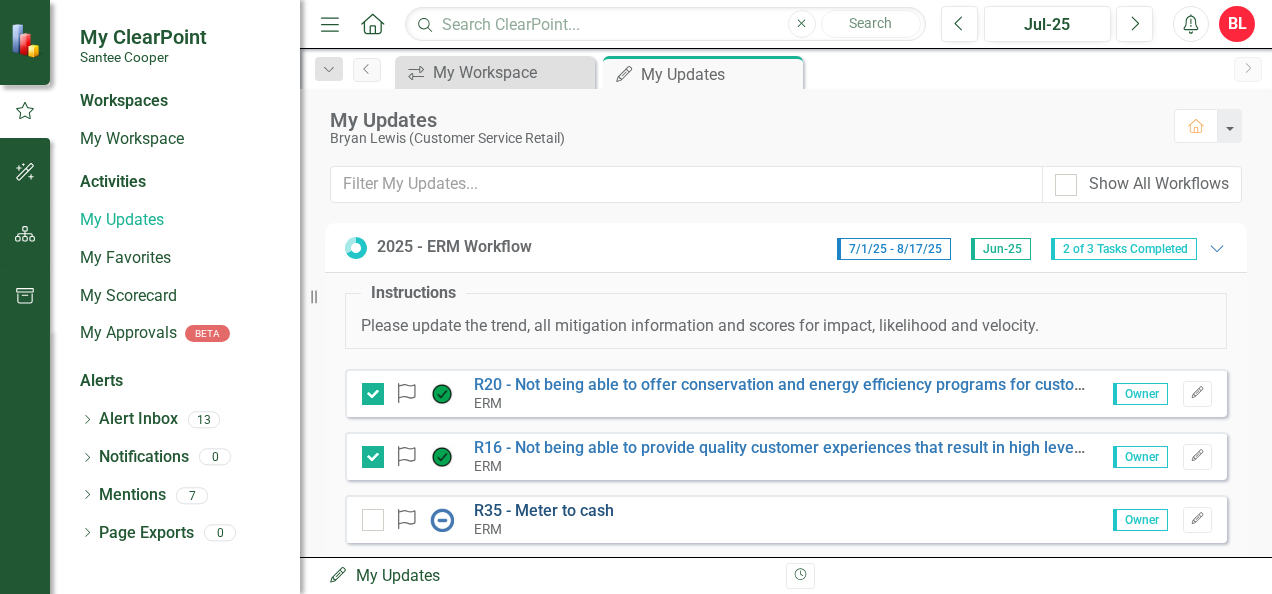 click on "R35 - Meter to cash" at bounding box center [544, 510] 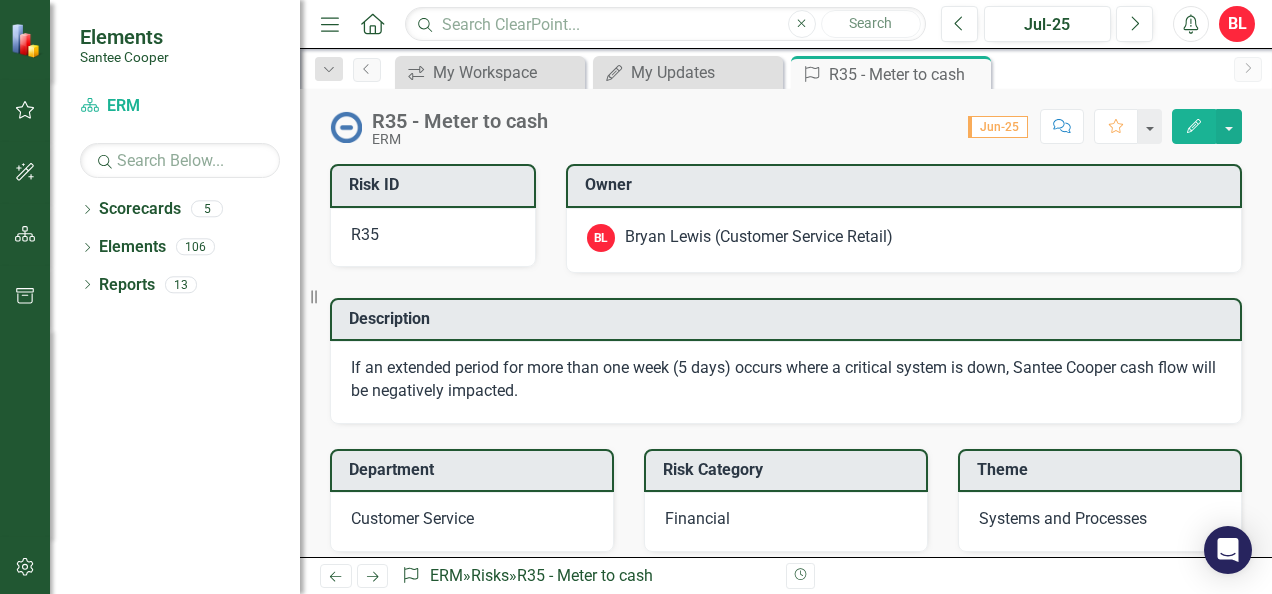 scroll, scrollTop: 0, scrollLeft: 0, axis: both 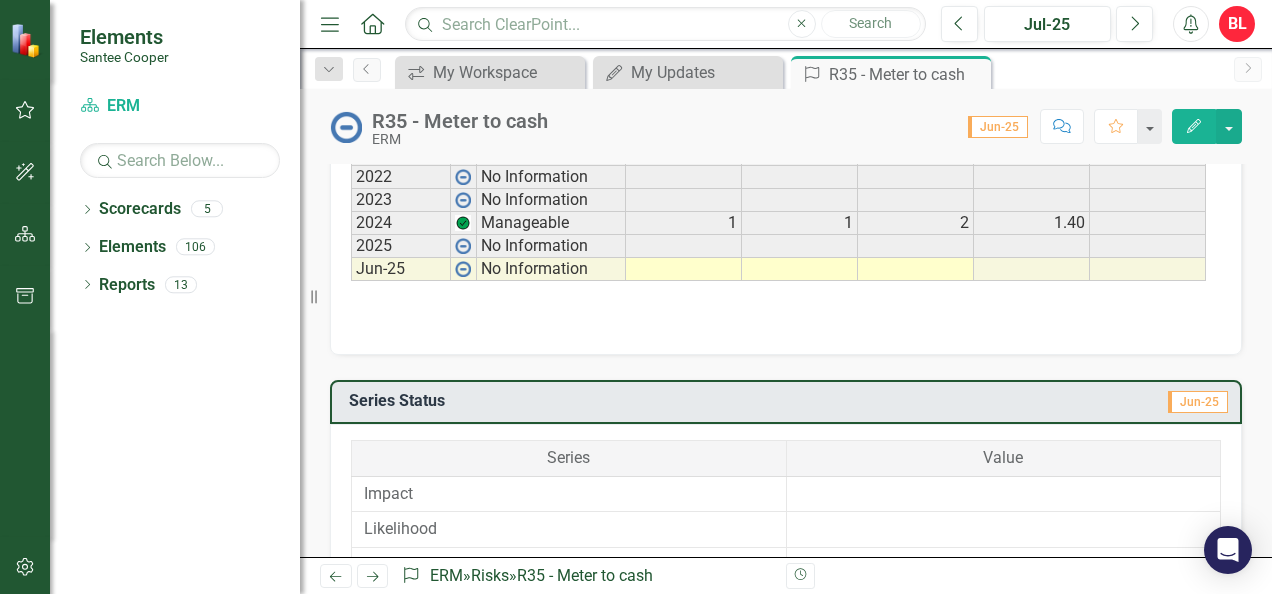 click on "Period Status Impact Likelihood Velocity Residual Risk Score Score Change 2022 No Information 2023 No Information 2024 Manageable 1 1 2 1.40 2025 No Information Jun-25 No Information Period Status Impact Likelihood Velocity Residual Risk Score Score Change Period Status 2022 No Information 2023 No Information 2024 Manageable 2025 No Information Jun-25 No Information Period Status" at bounding box center (786, 225) 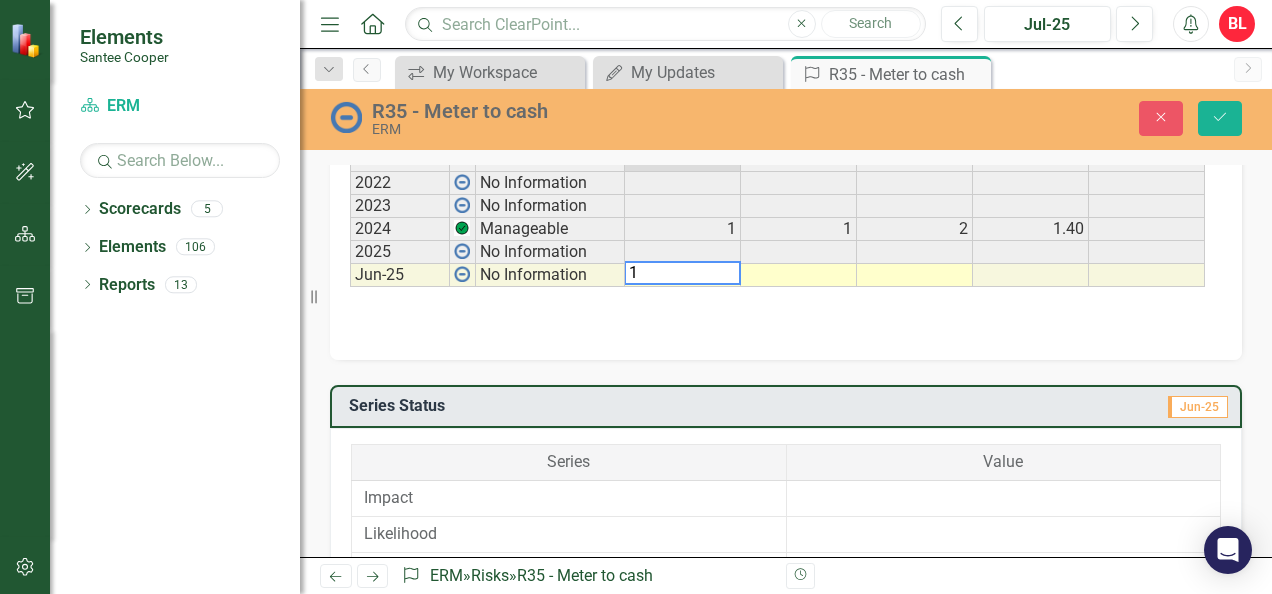 scroll, scrollTop: 1025, scrollLeft: 0, axis: vertical 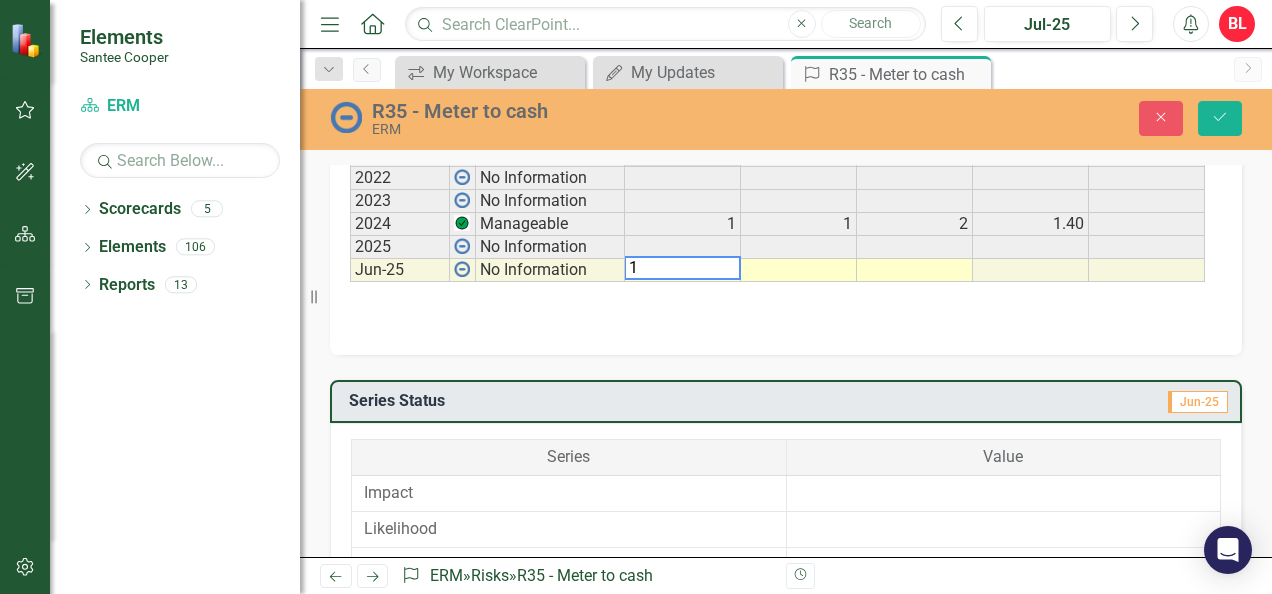 type on "1" 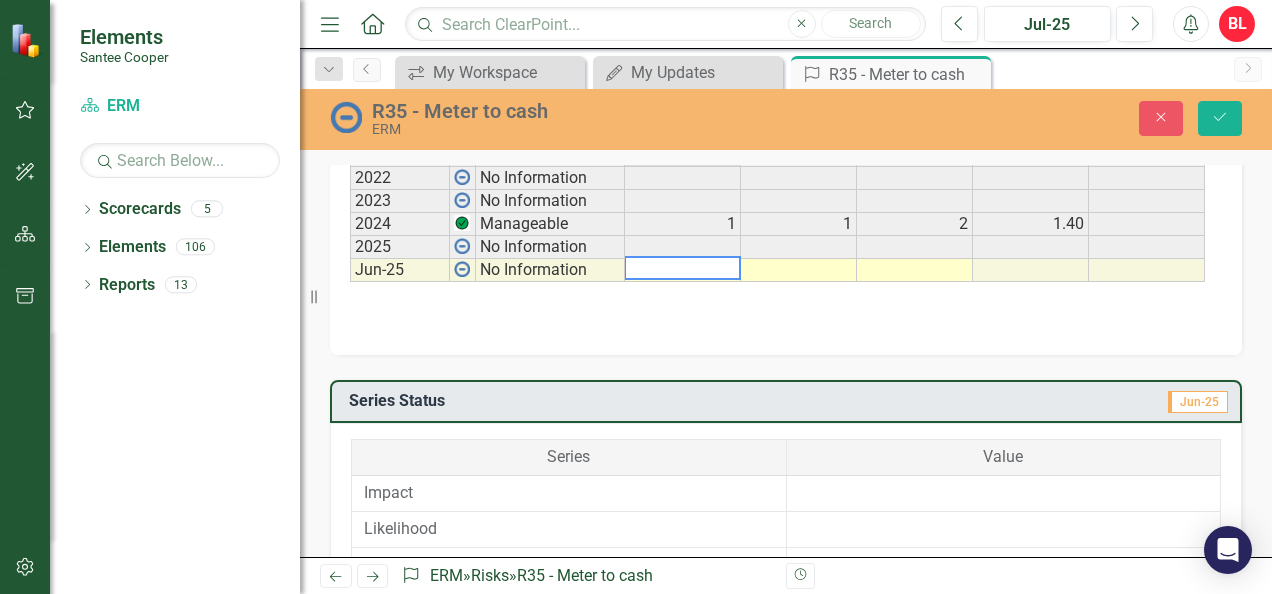 click at bounding box center [799, 270] 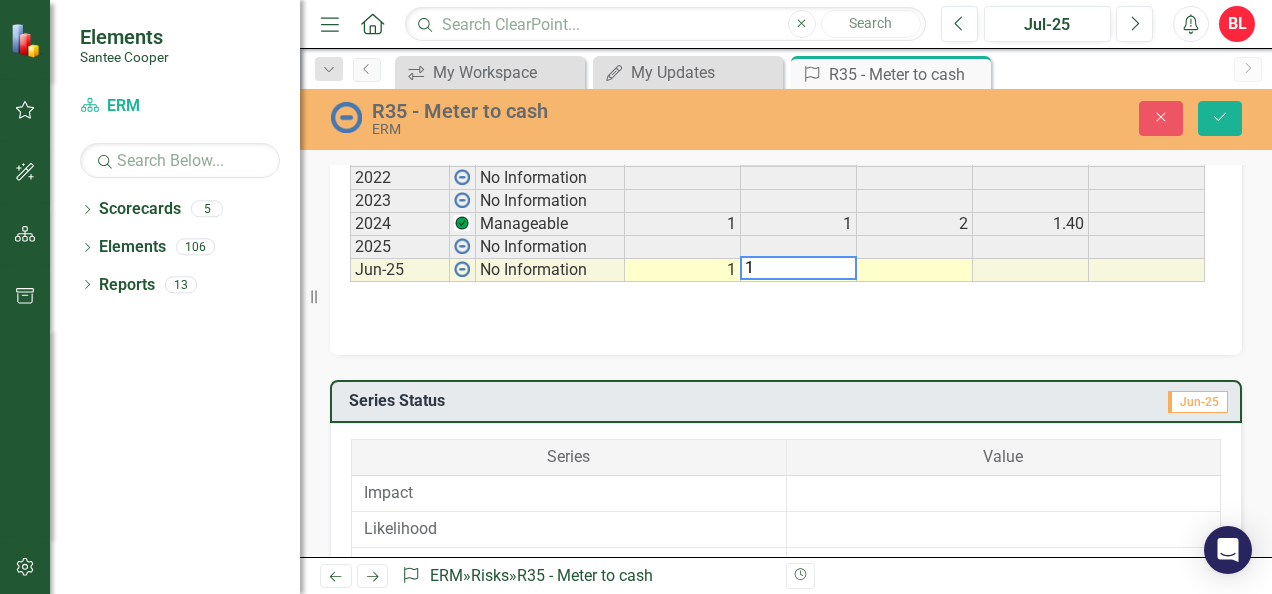 type on "1" 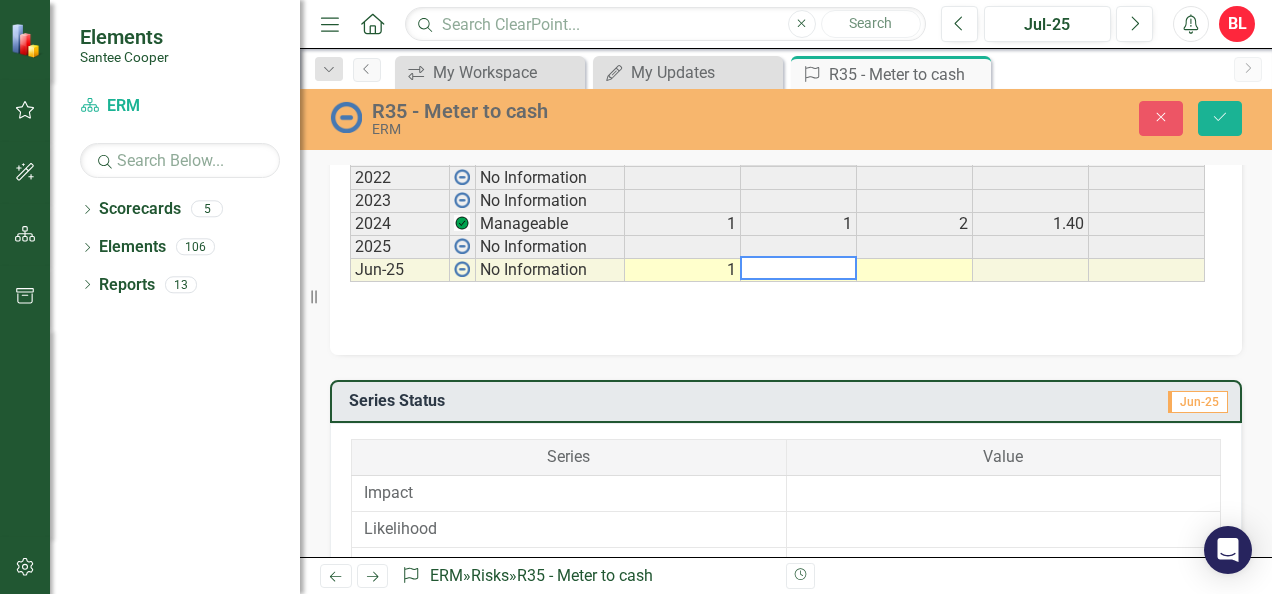 click at bounding box center (915, 270) 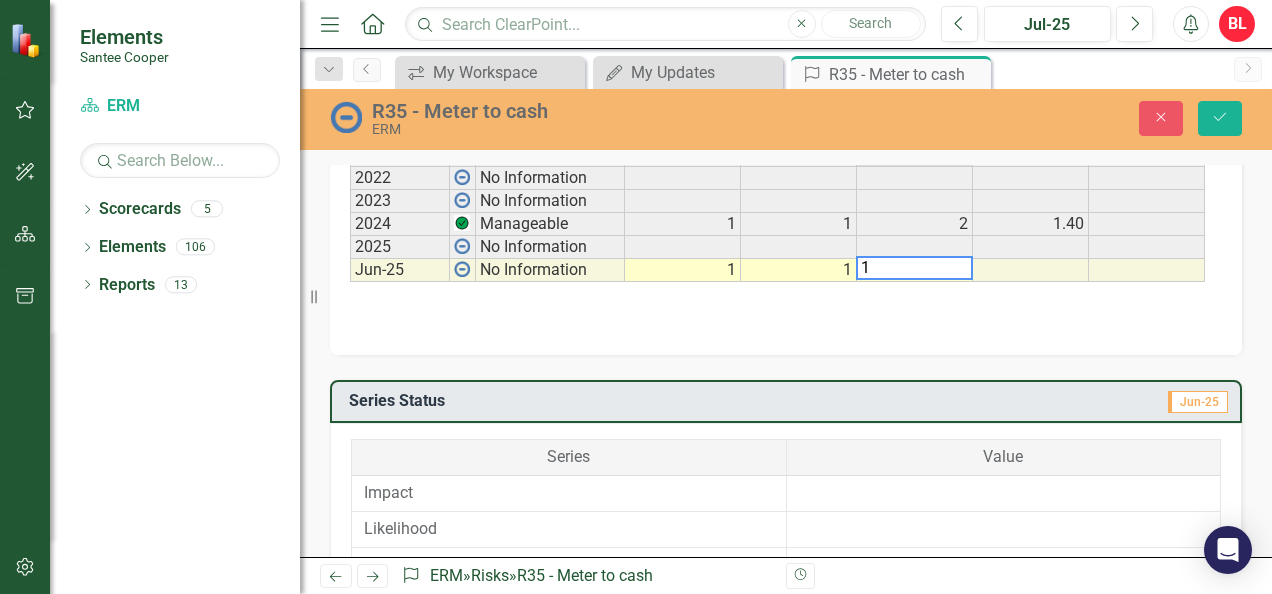 type on "1" 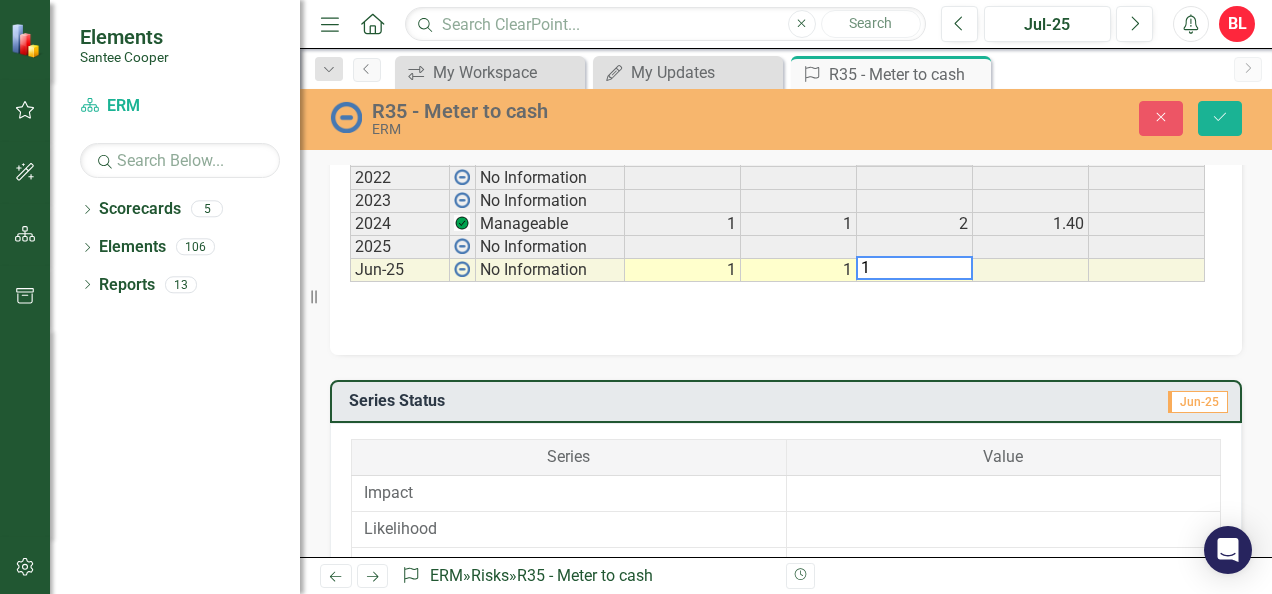 click on "Period Status Impact Likelihood Velocity Residual Risk Score Score Change 2022 No Information 2023 No Information 2024 Manageable 1 1 2 1.40 2025 No Information Jun-25 No Information 1 1 Period Status Impact Likelihood Velocity Residual Risk Score Score Change Period Status 2022 No Information 2023 No Information 2024 Manageable 2025 No Information Jun-25 No Information Period Status 1" at bounding box center [786, 226] 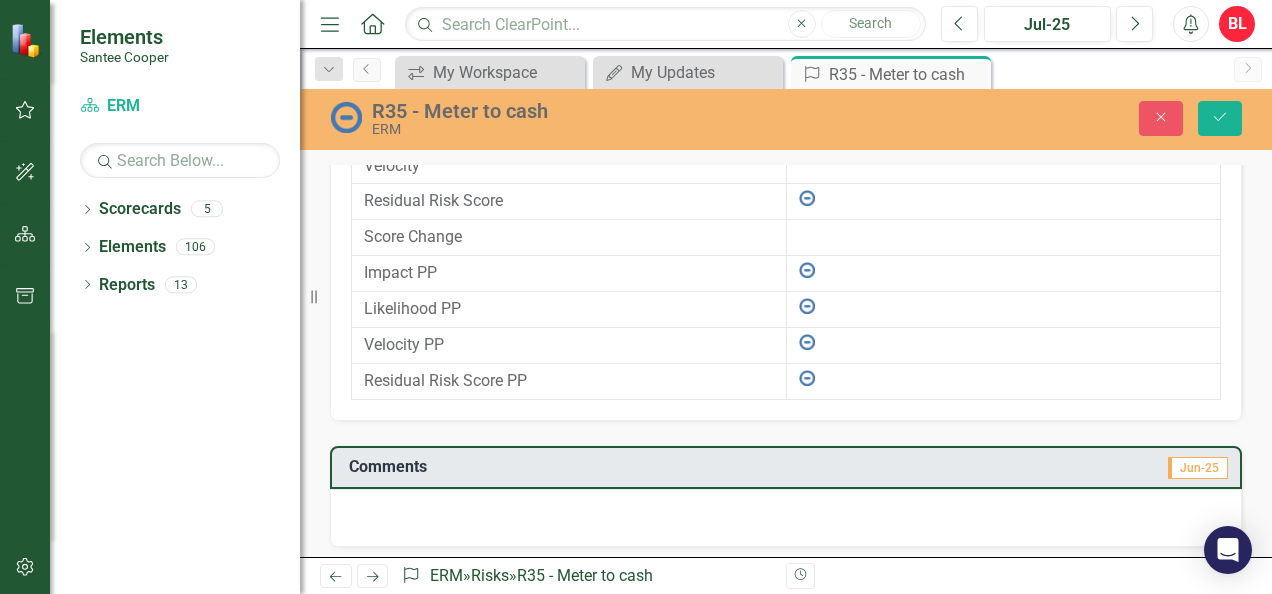 scroll, scrollTop: 1426, scrollLeft: 0, axis: vertical 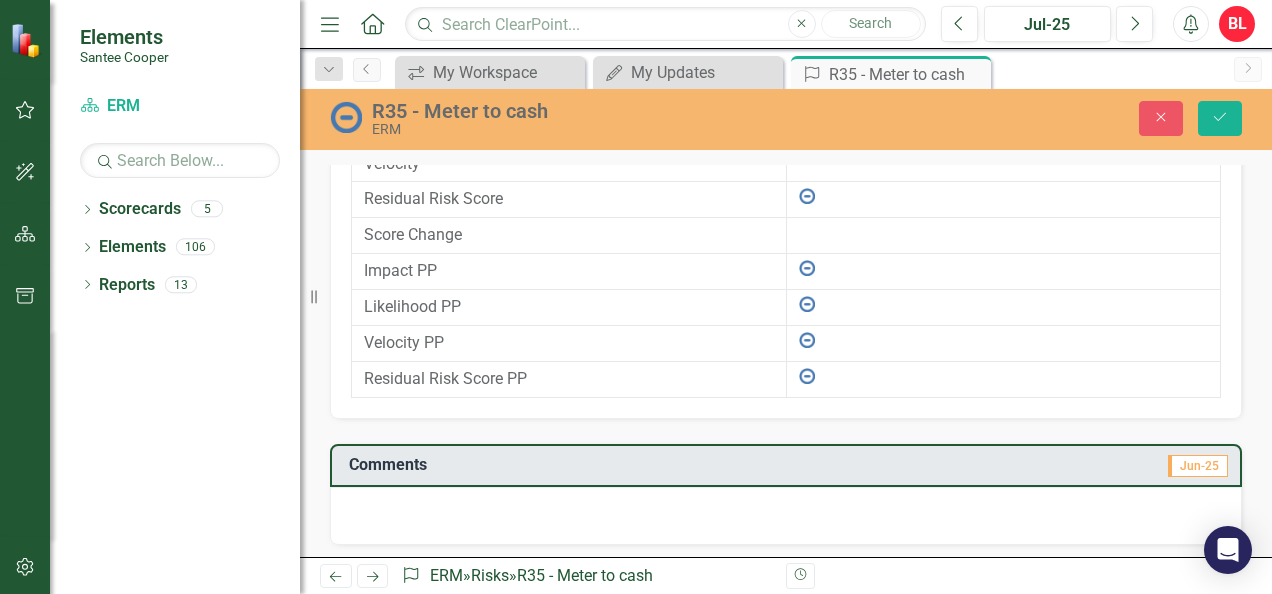 click at bounding box center (786, 516) 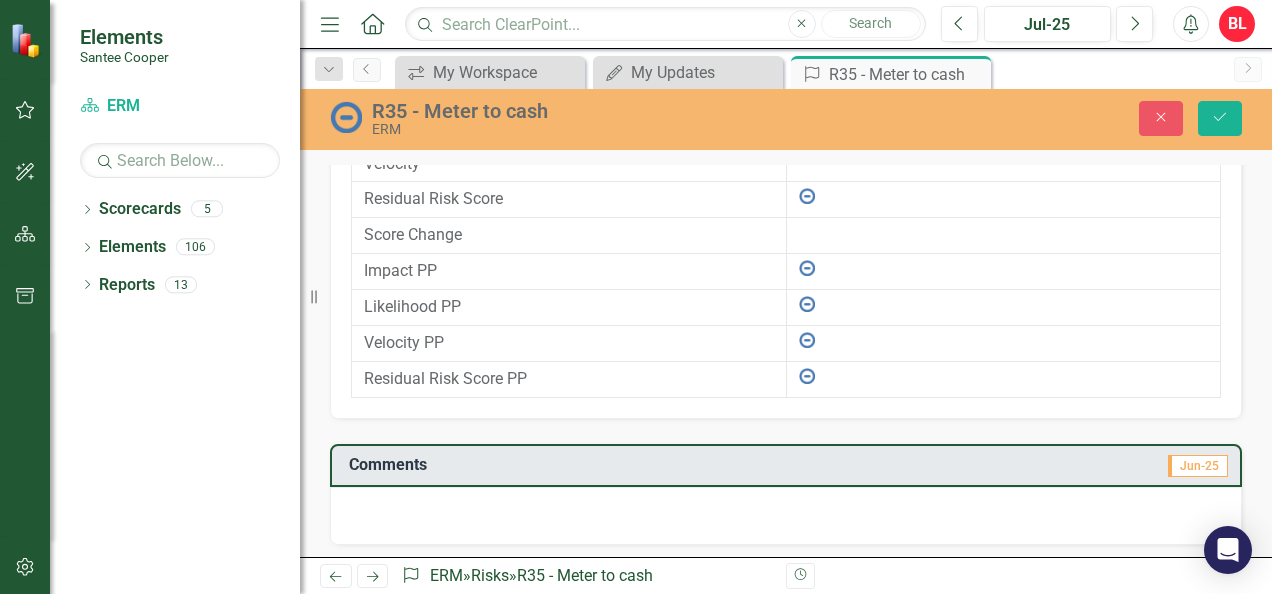 click at bounding box center (786, 516) 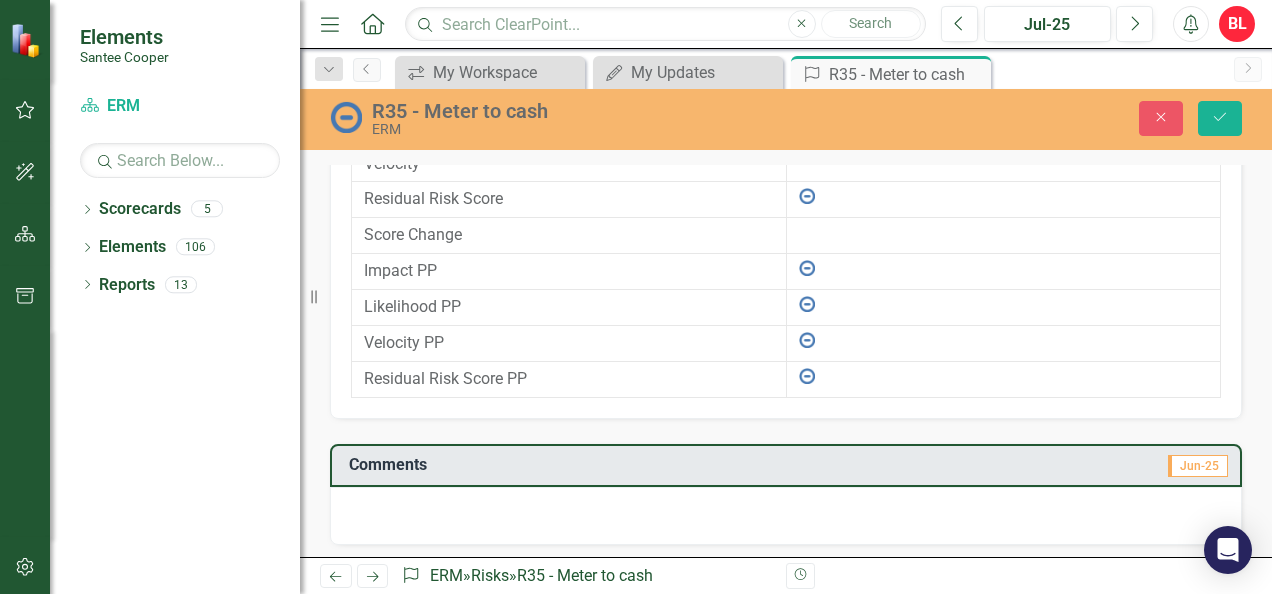 click at bounding box center [786, 516] 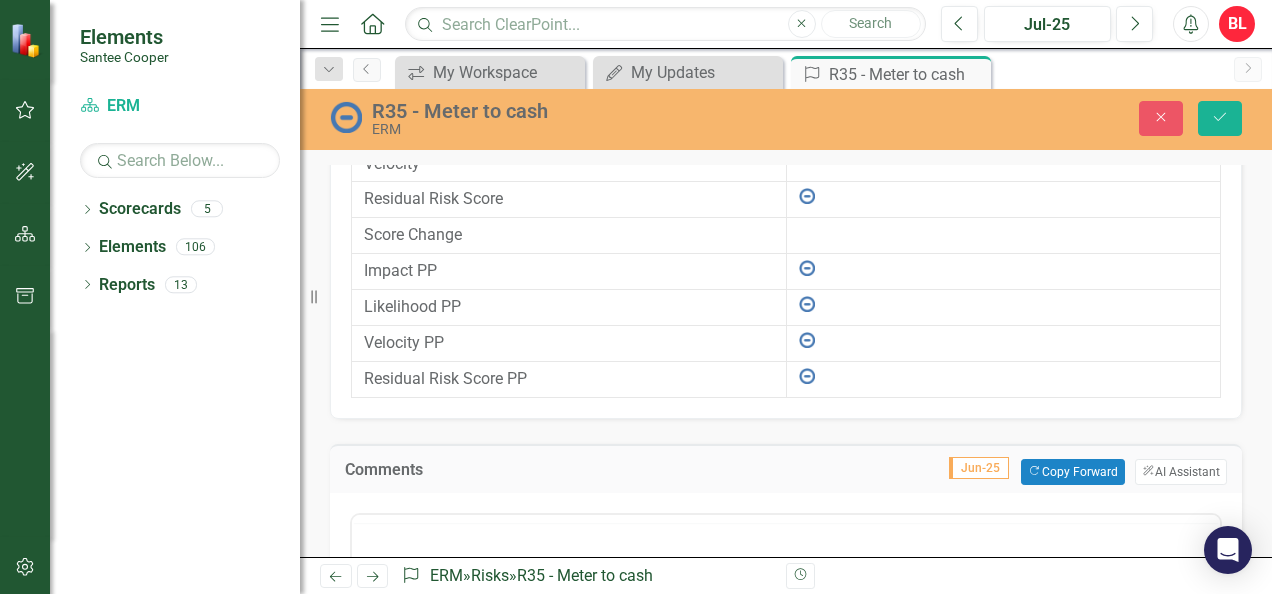 scroll, scrollTop: 0, scrollLeft: 0, axis: both 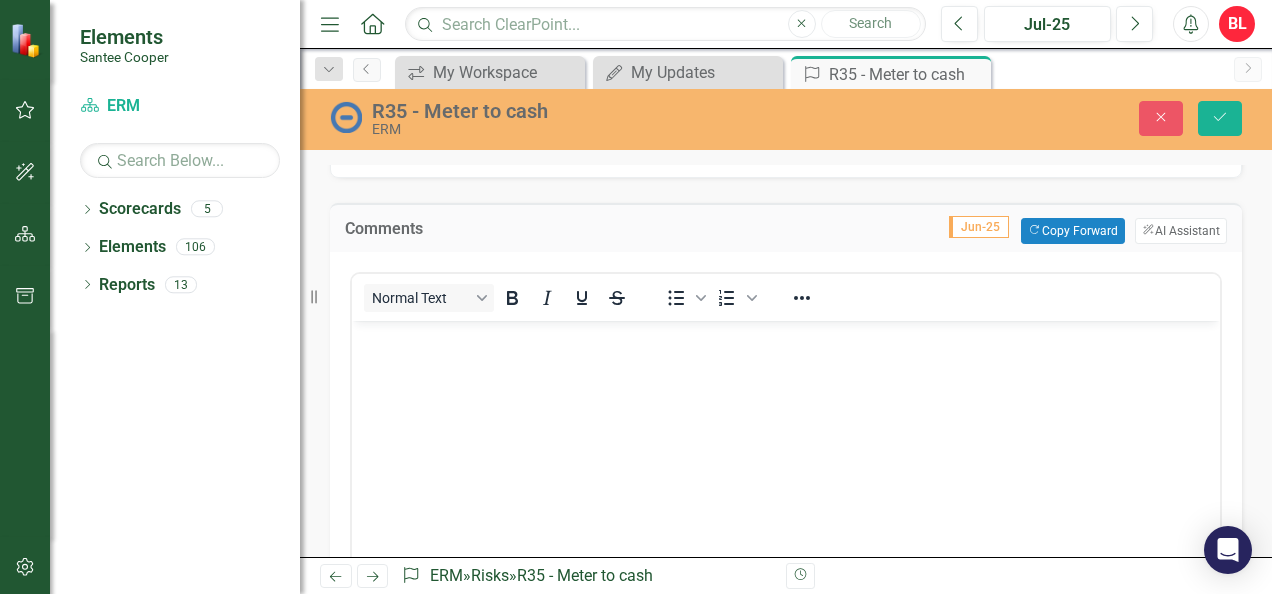 click at bounding box center (786, 470) 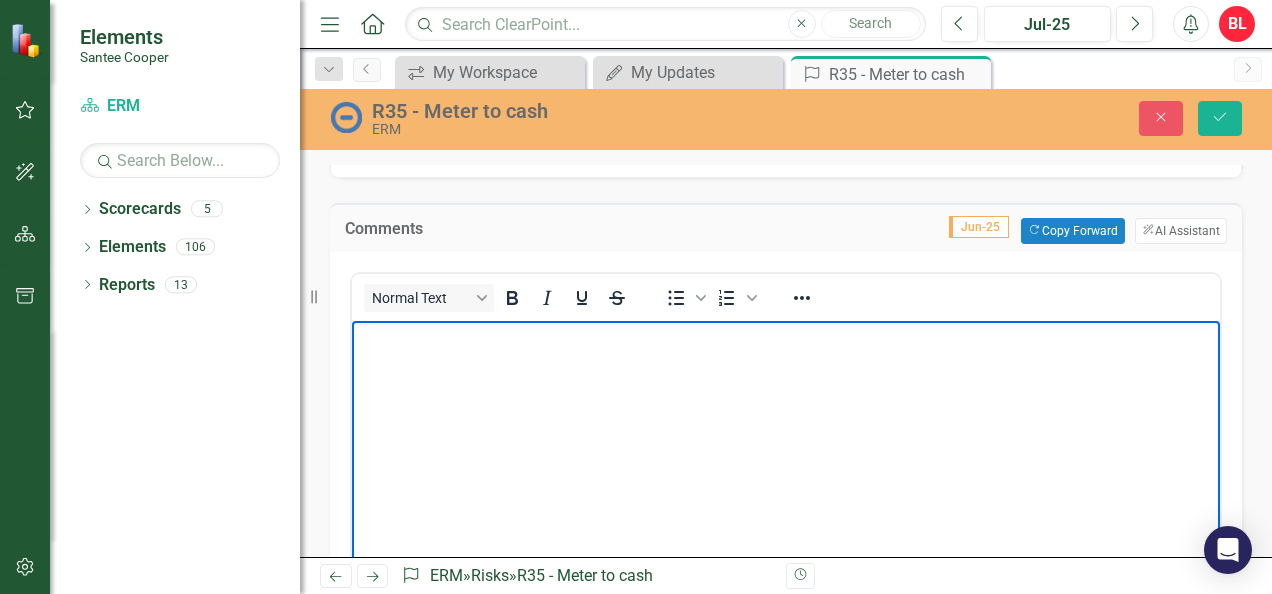 type 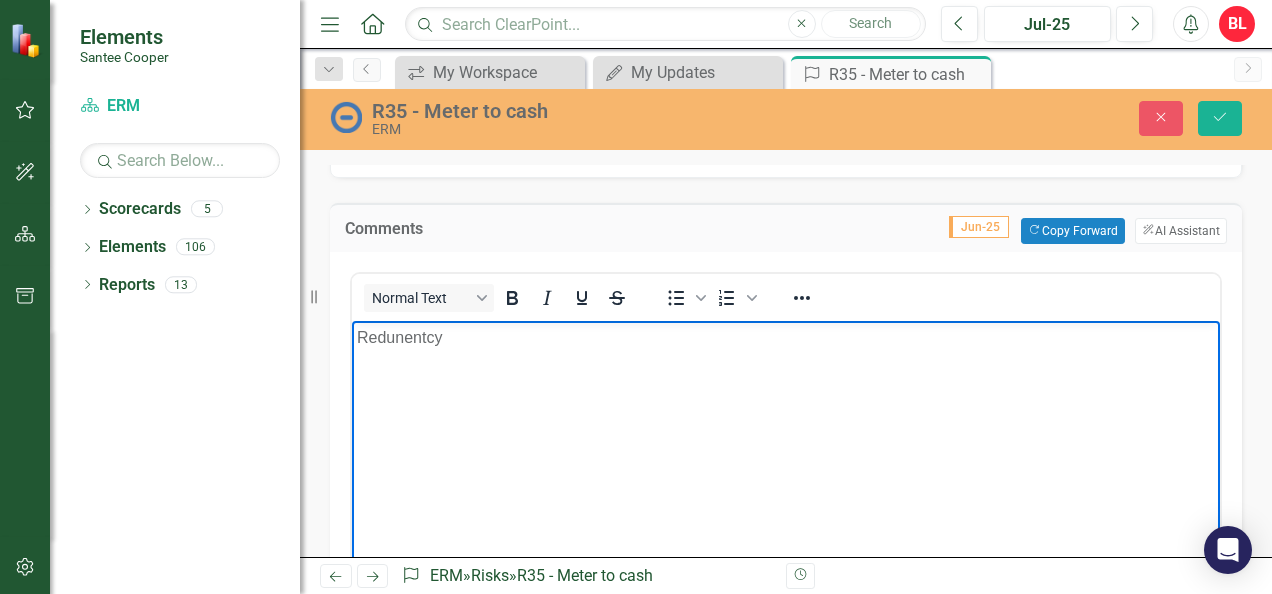 drag, startPoint x: 396, startPoint y: 331, endPoint x: 618, endPoint y: 362, distance: 224.15396 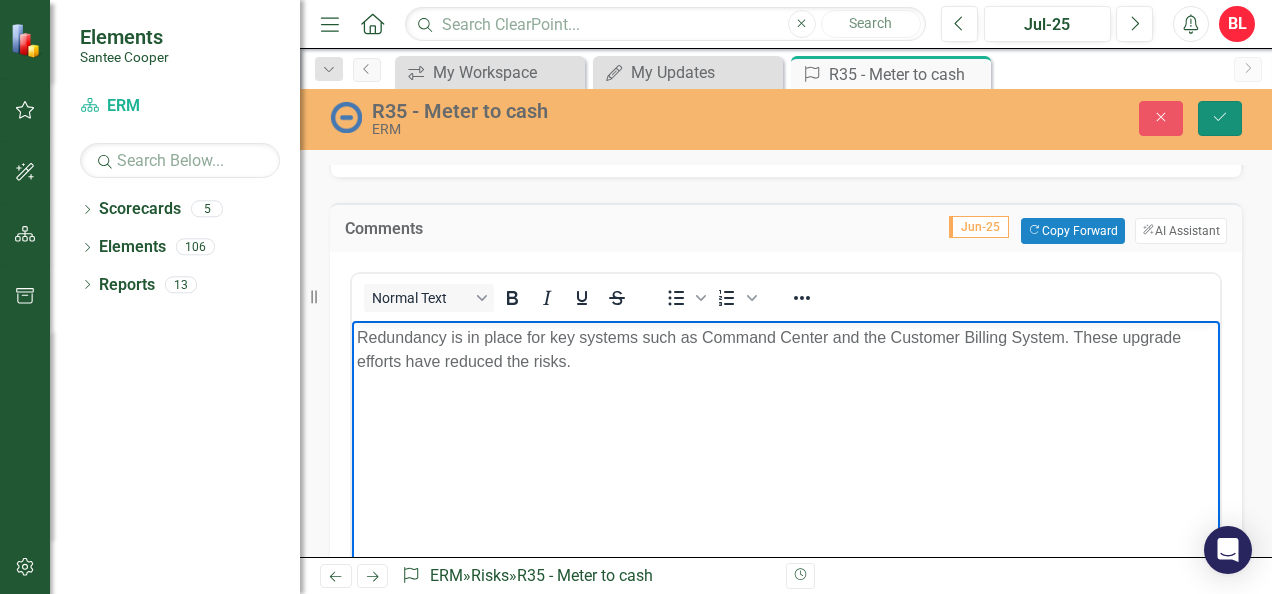 click on "Save" 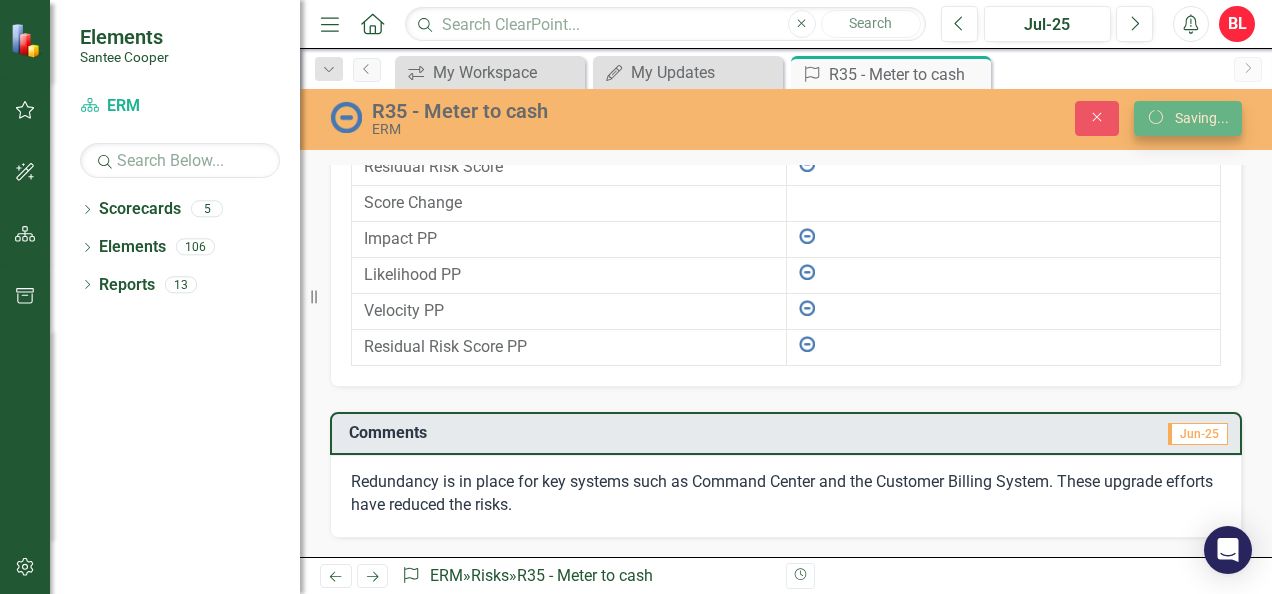 scroll, scrollTop: 1446, scrollLeft: 0, axis: vertical 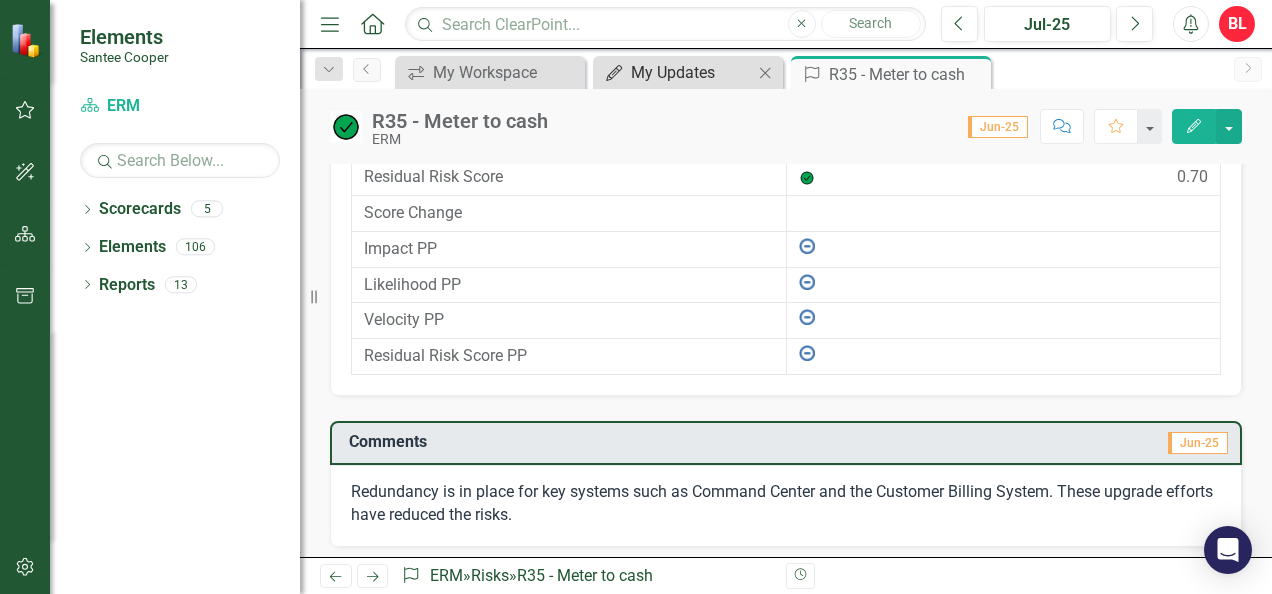 click on "My Updates" at bounding box center (692, 72) 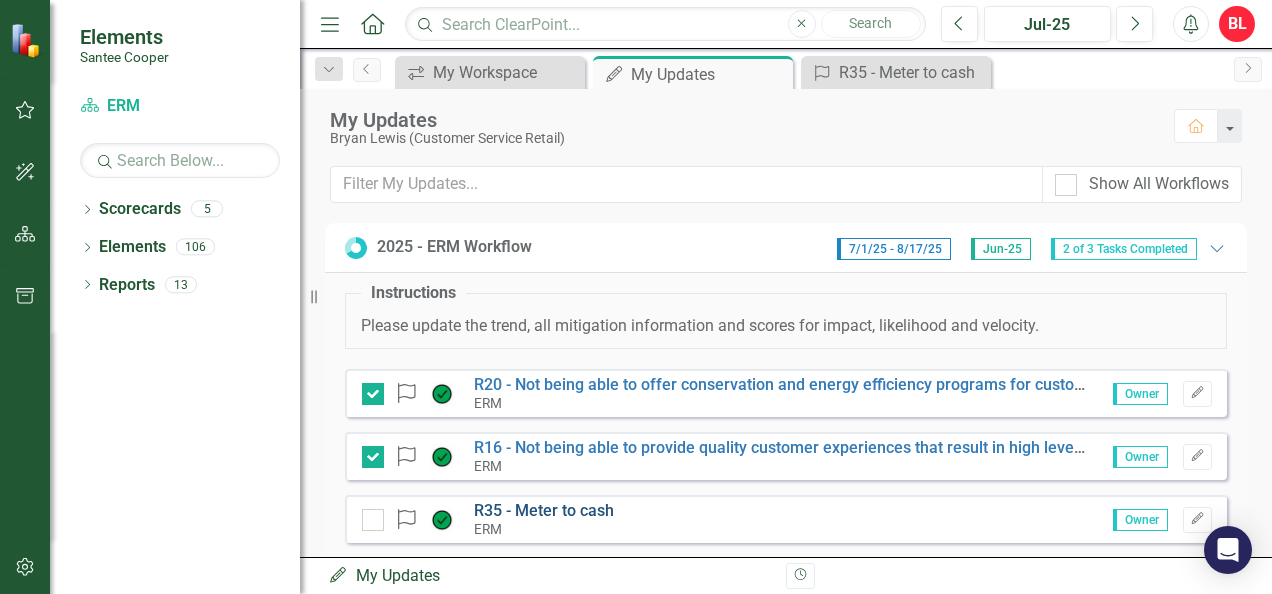 click on "R35 - Meter to cash" at bounding box center (544, 510) 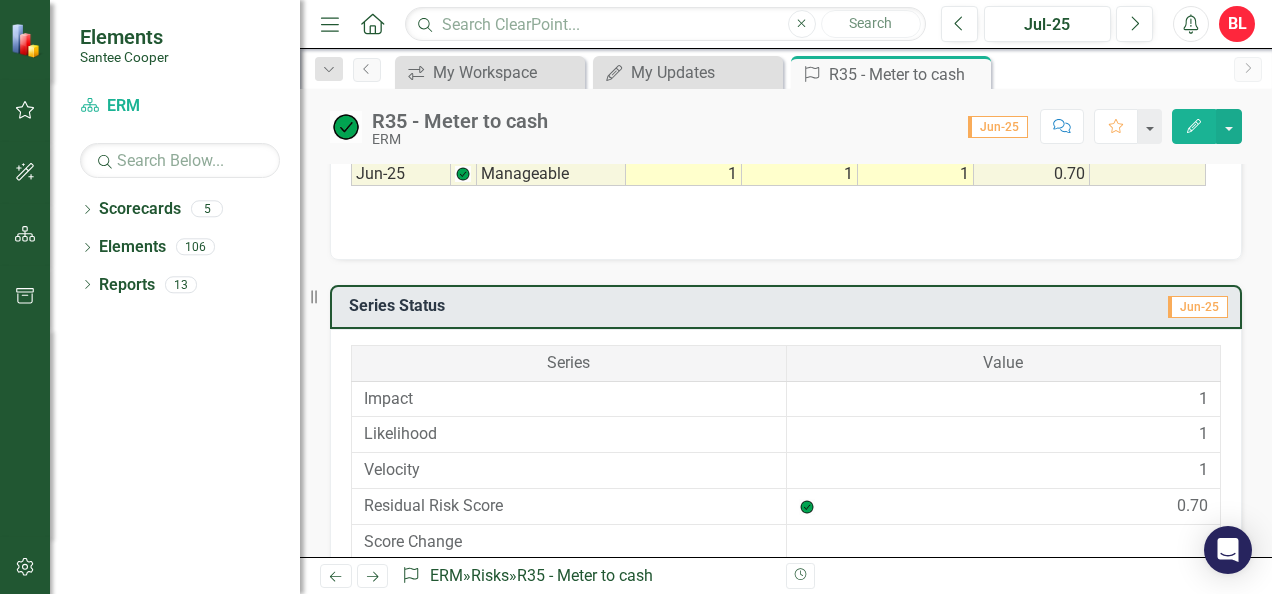 scroll, scrollTop: 1444, scrollLeft: 0, axis: vertical 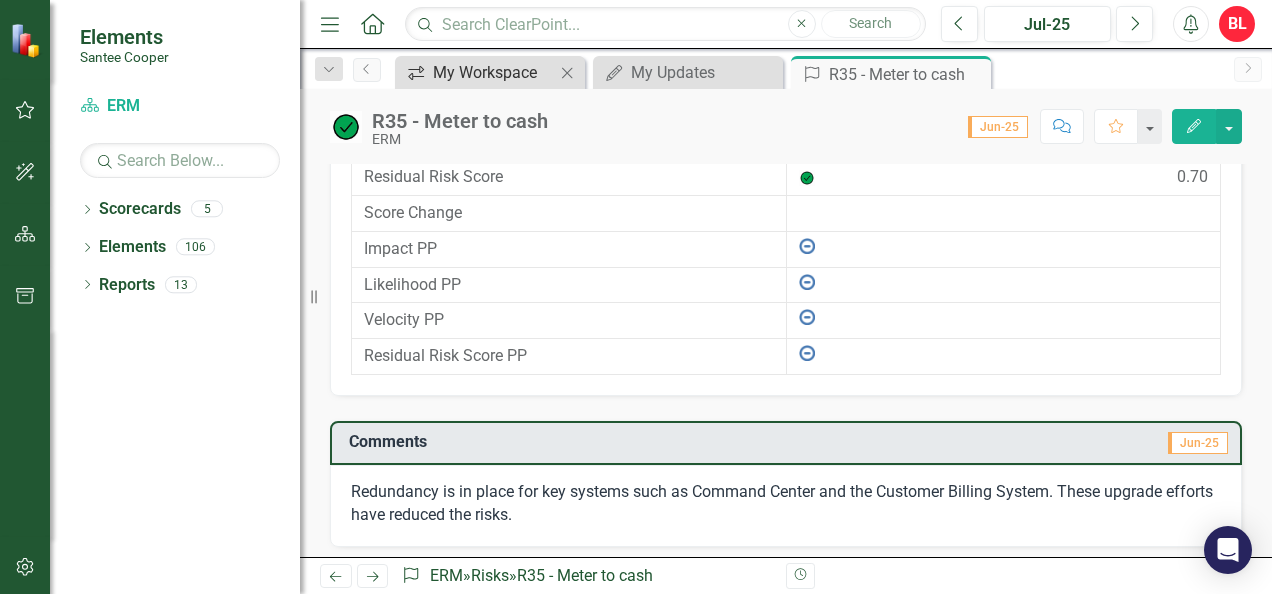 click on "icon.workspace My Workspace Close" at bounding box center (490, 72) 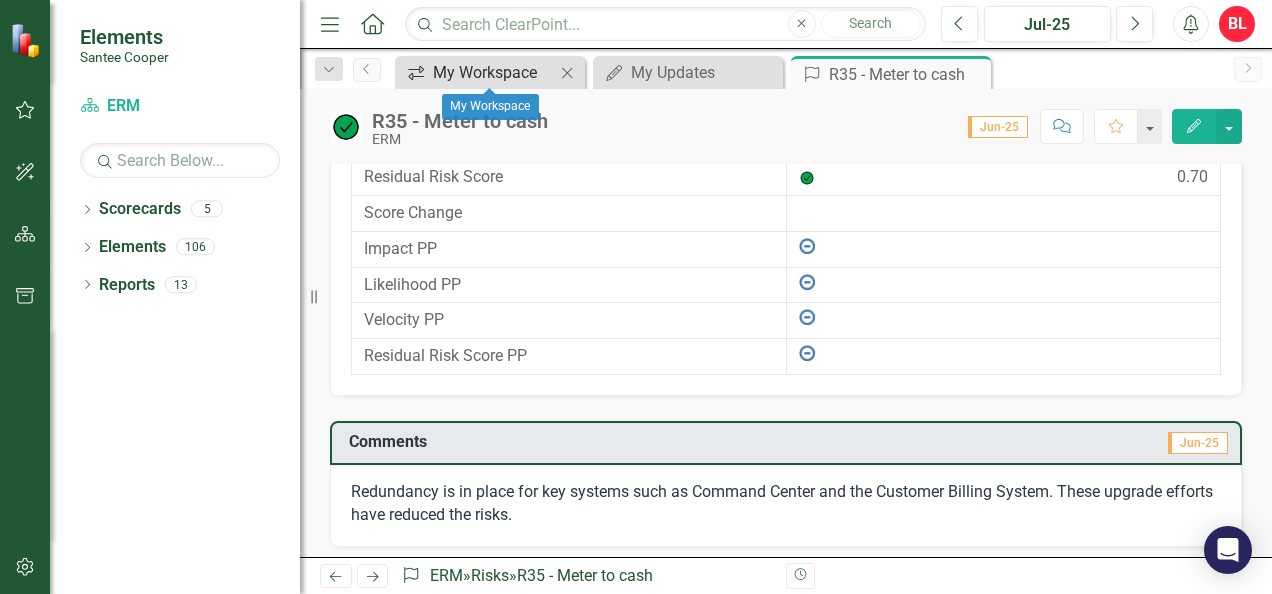 click on "My Workspace" at bounding box center (494, 72) 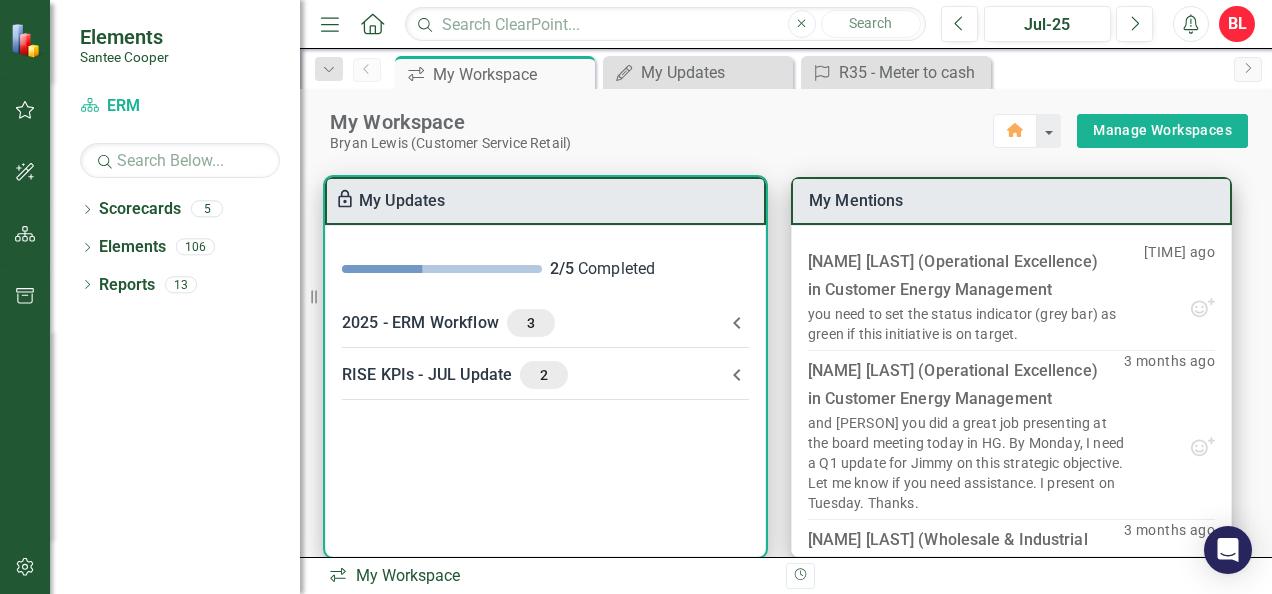 click 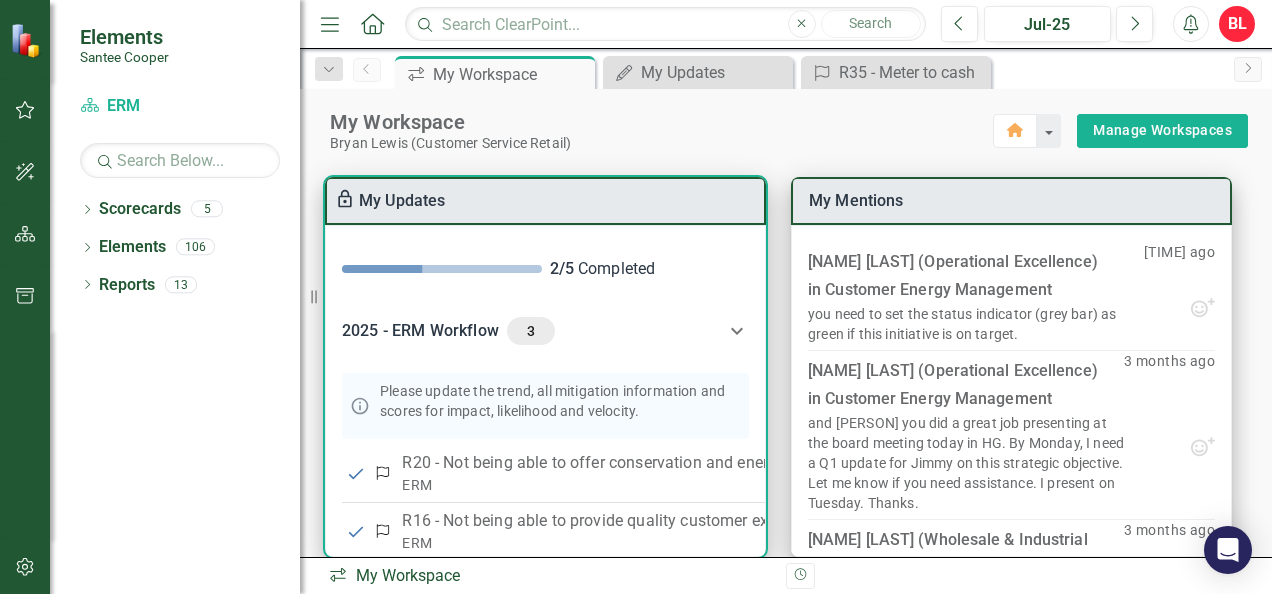 scroll, scrollTop: 152, scrollLeft: 0, axis: vertical 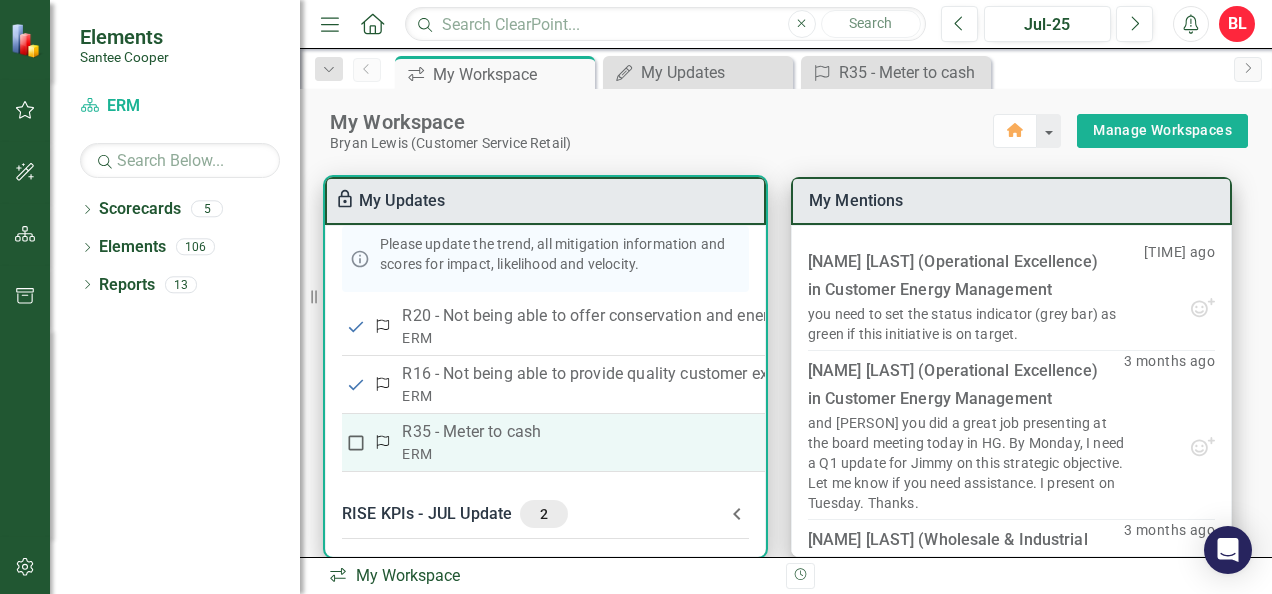 click at bounding box center [356, 443] 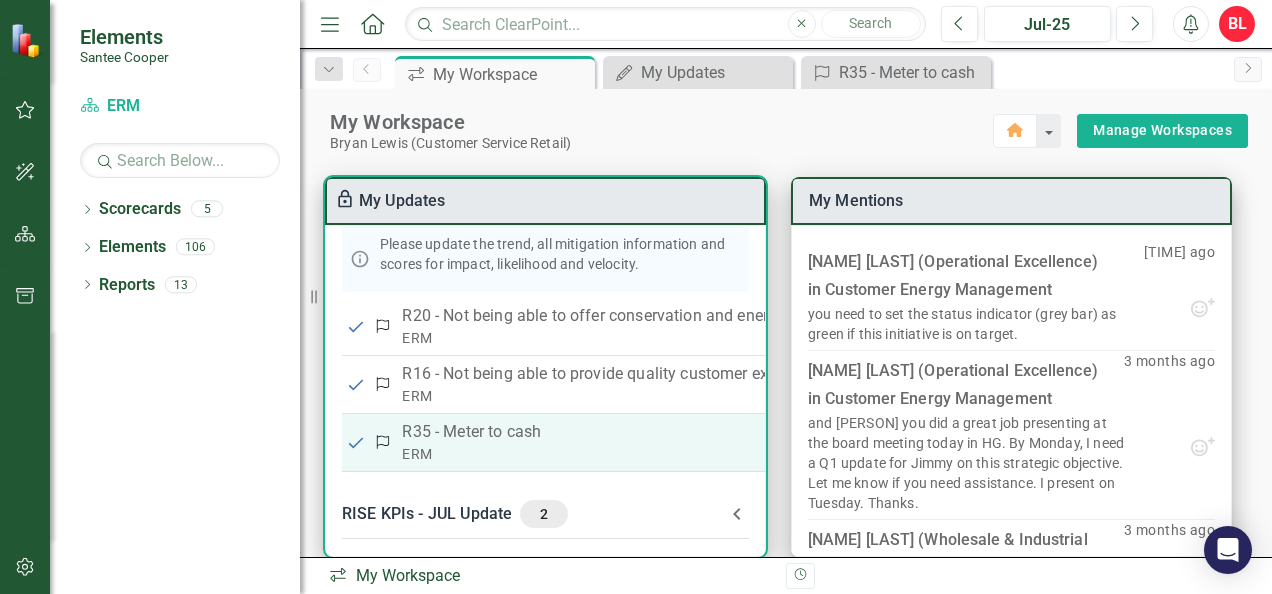 click on "R35 - Meter to cash" at bounding box center [1011, 432] 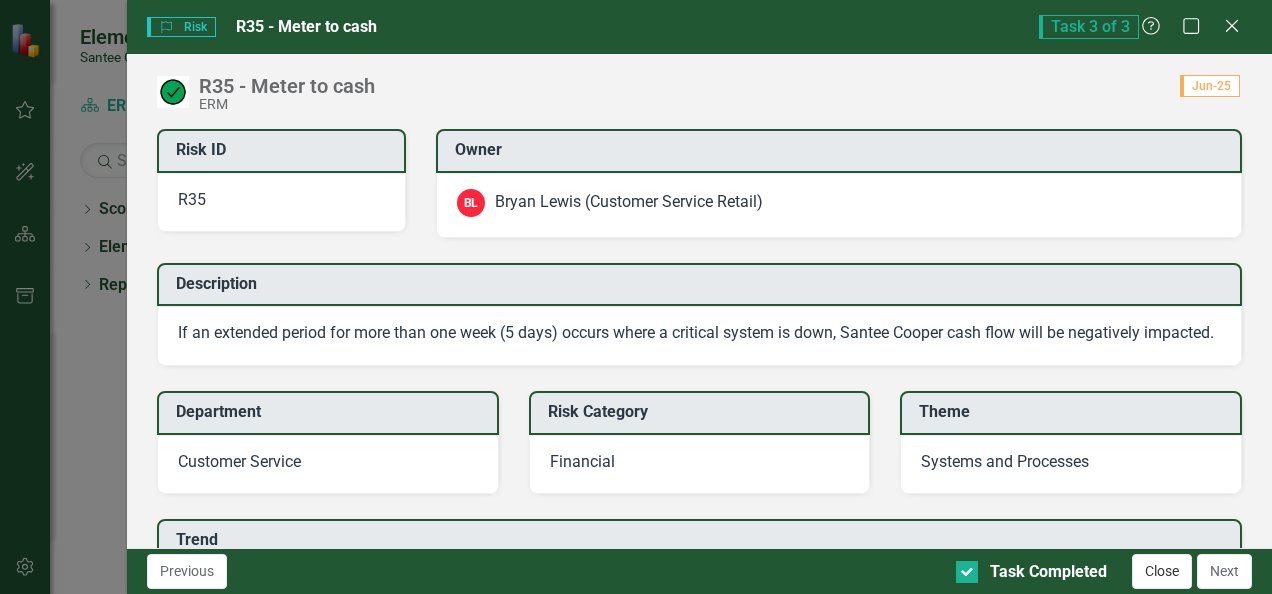 click on "Close" at bounding box center [1162, 571] 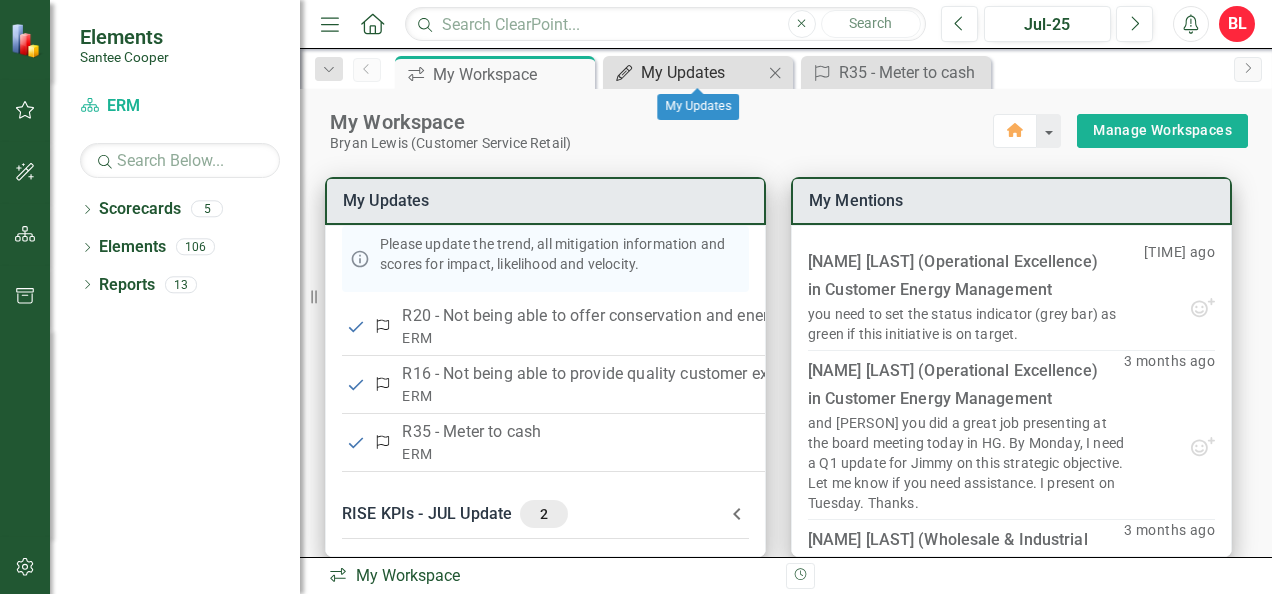 click on "My Updates" at bounding box center (702, 72) 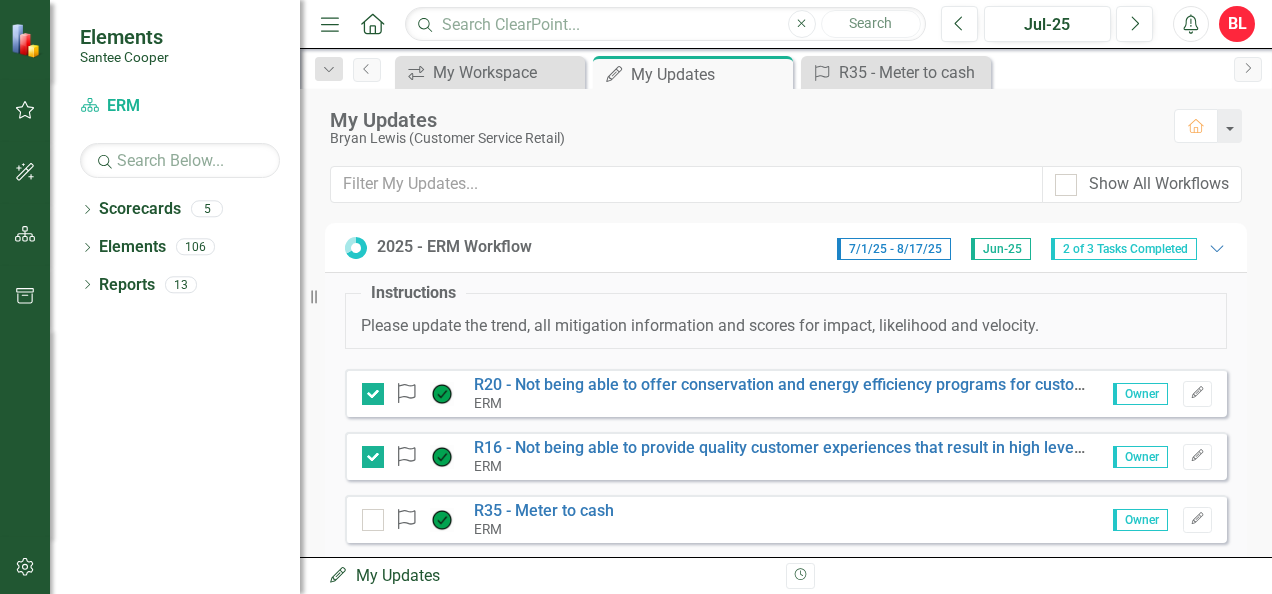 checkbox on "true" 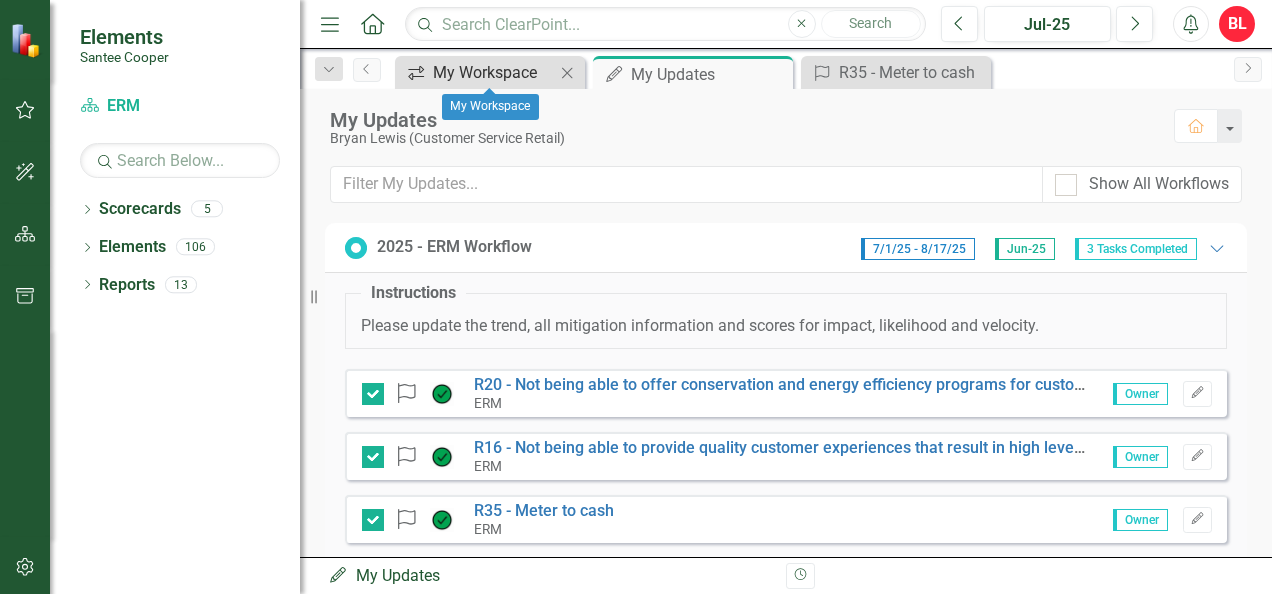click on "My Workspace" at bounding box center (494, 72) 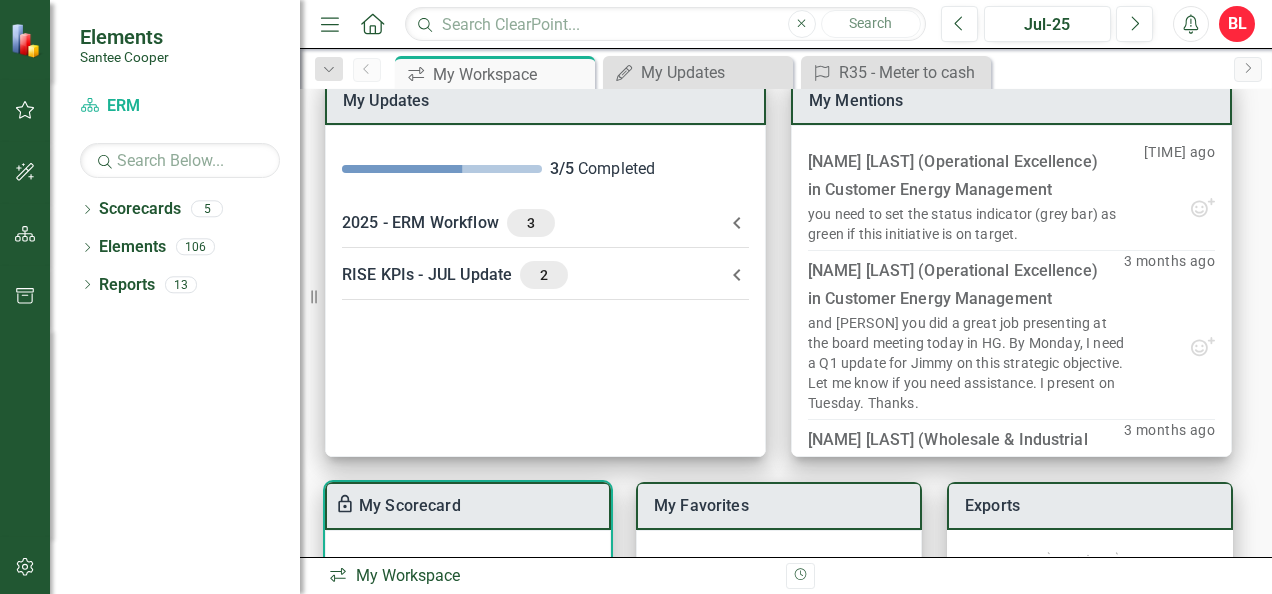 scroll, scrollTop: 84, scrollLeft: 0, axis: vertical 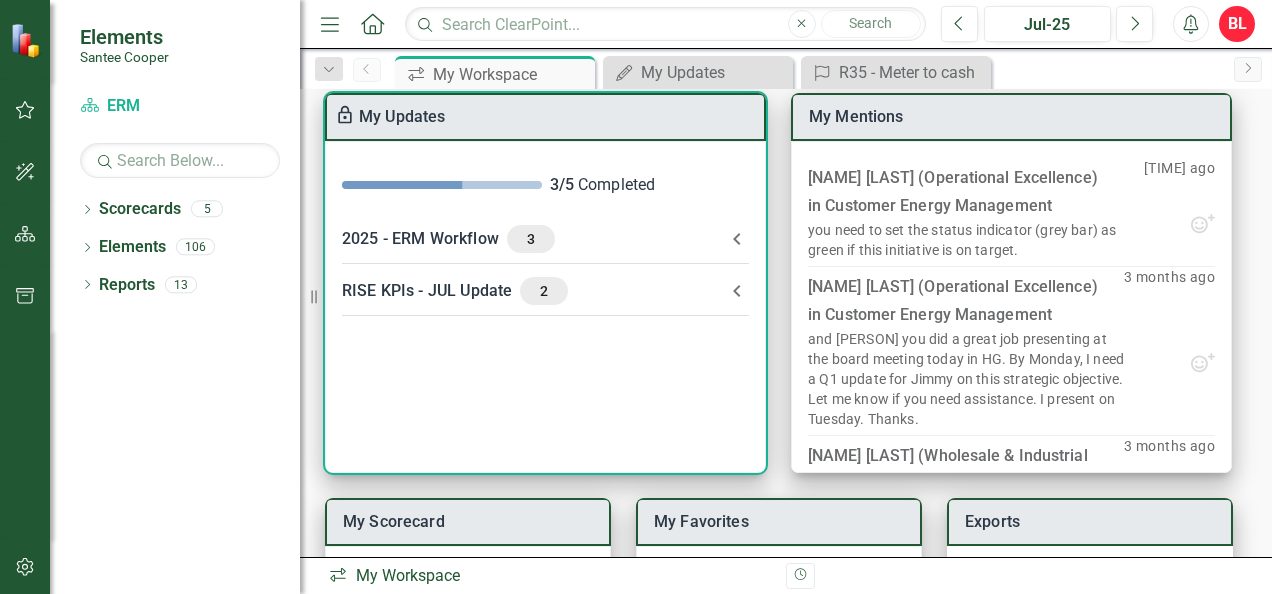 click 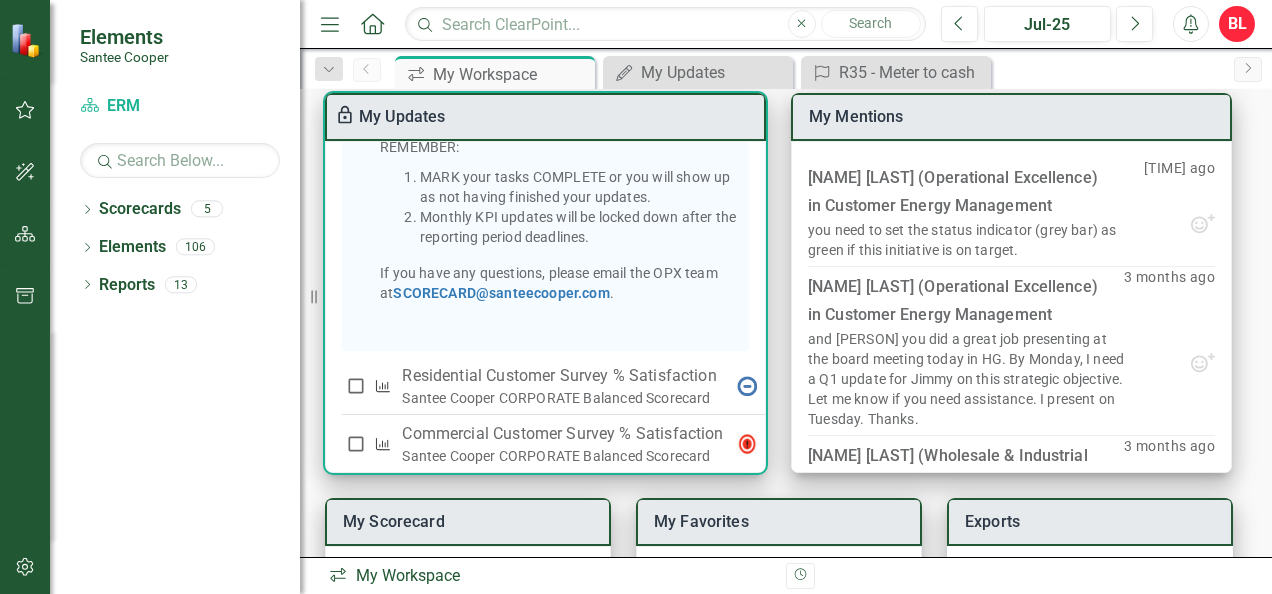 scroll, scrollTop: 596, scrollLeft: 0, axis: vertical 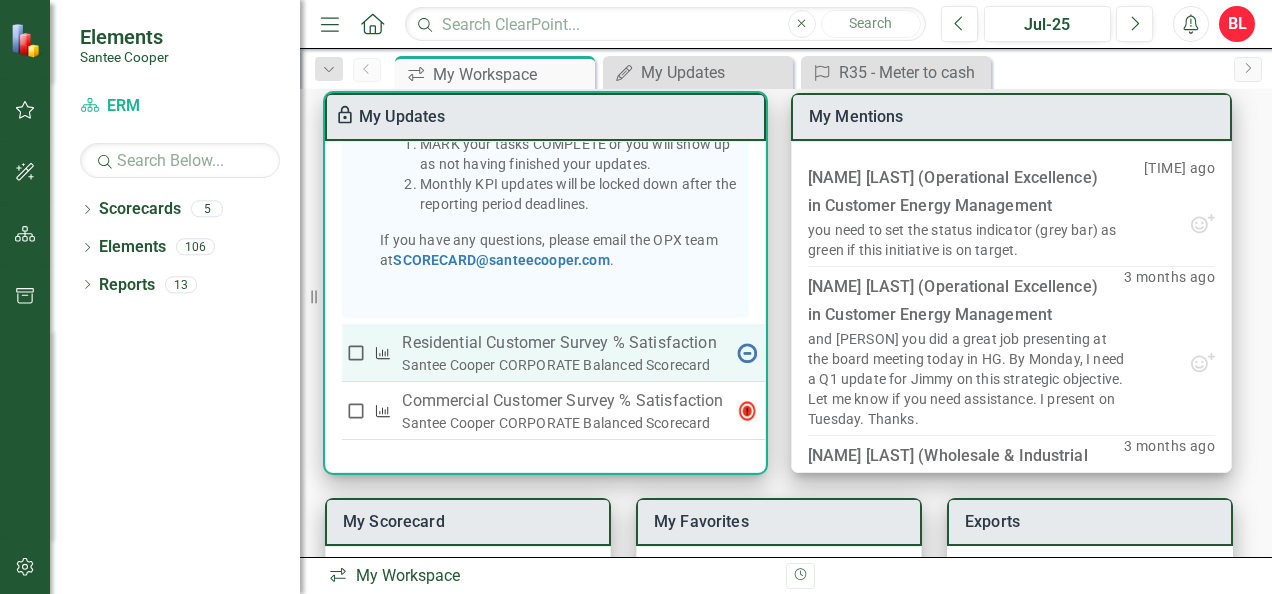 click at bounding box center (356, 353) 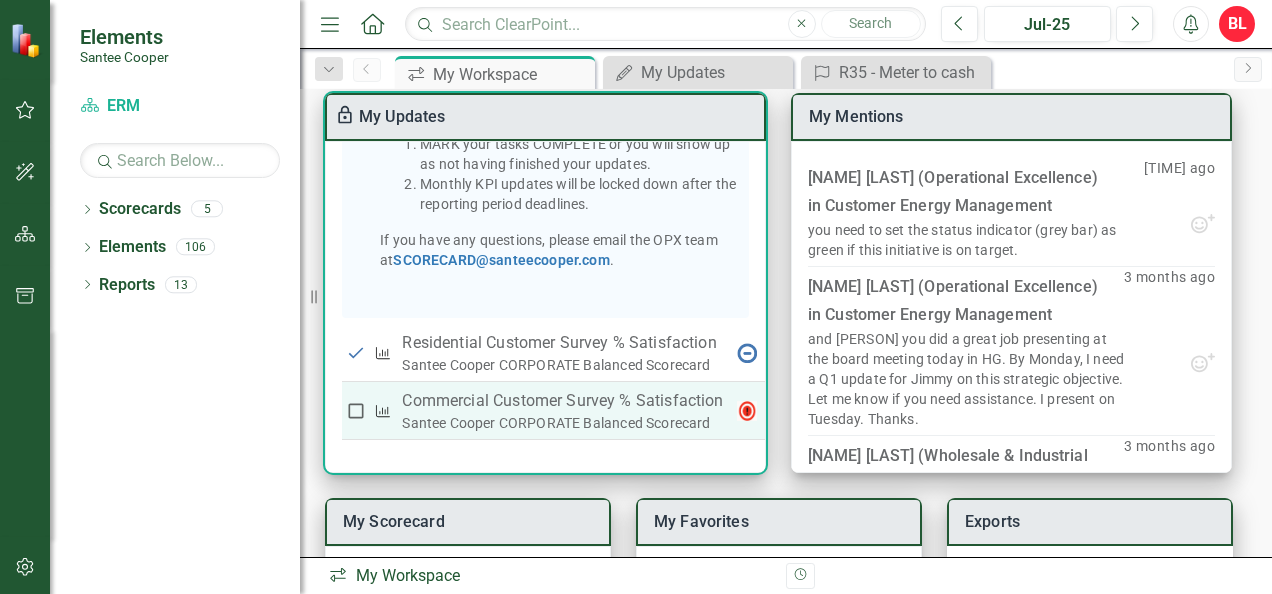 click at bounding box center [356, 411] 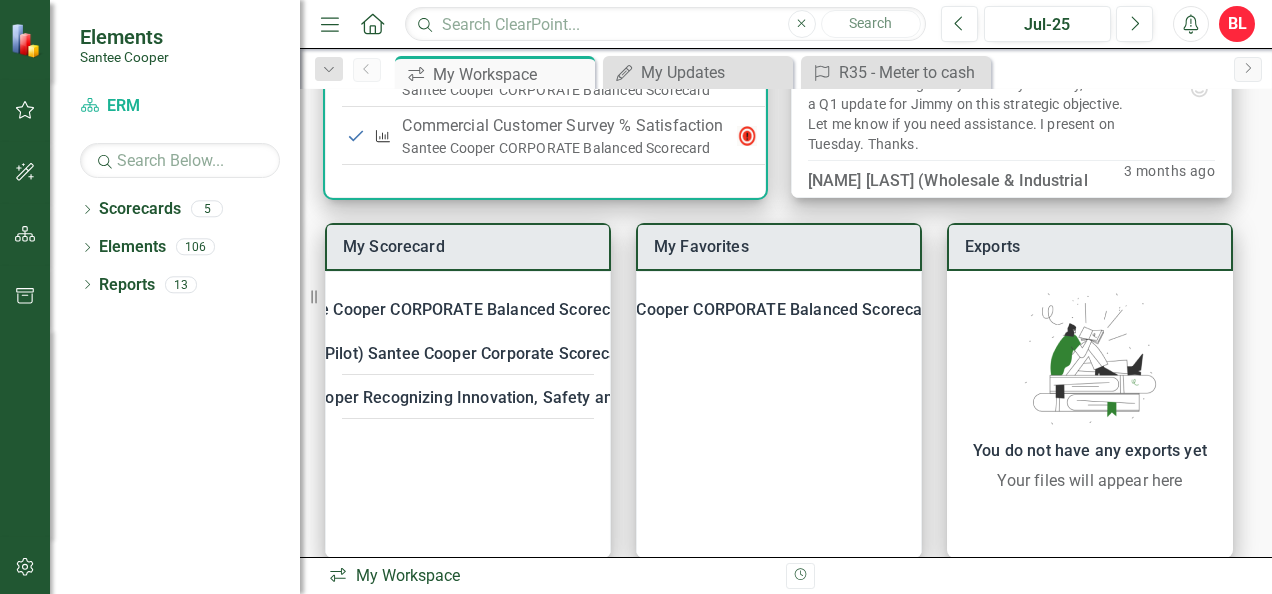 scroll, scrollTop: 384, scrollLeft: 0, axis: vertical 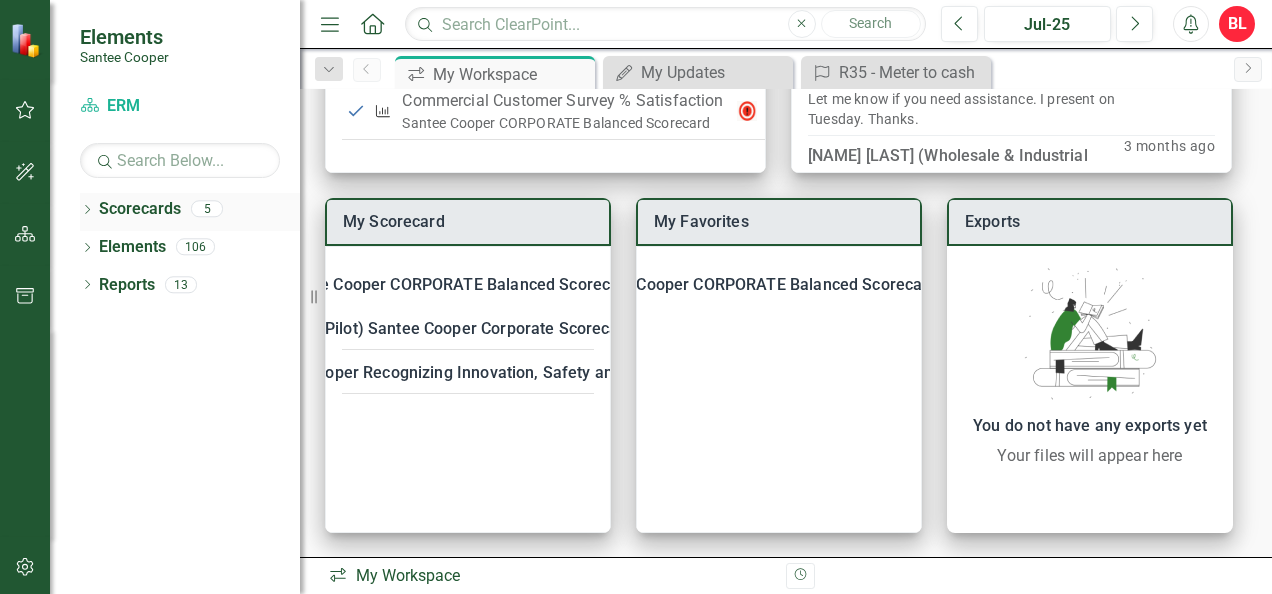 click on "Scorecards" at bounding box center [140, 209] 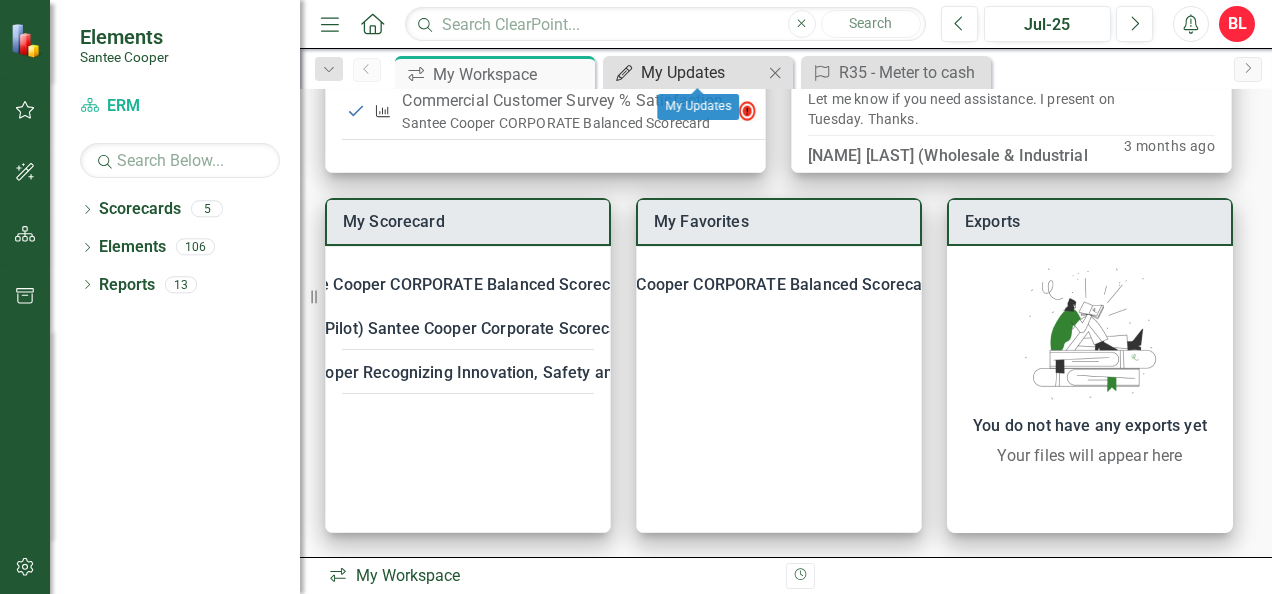 click on "My Updates" at bounding box center [702, 72] 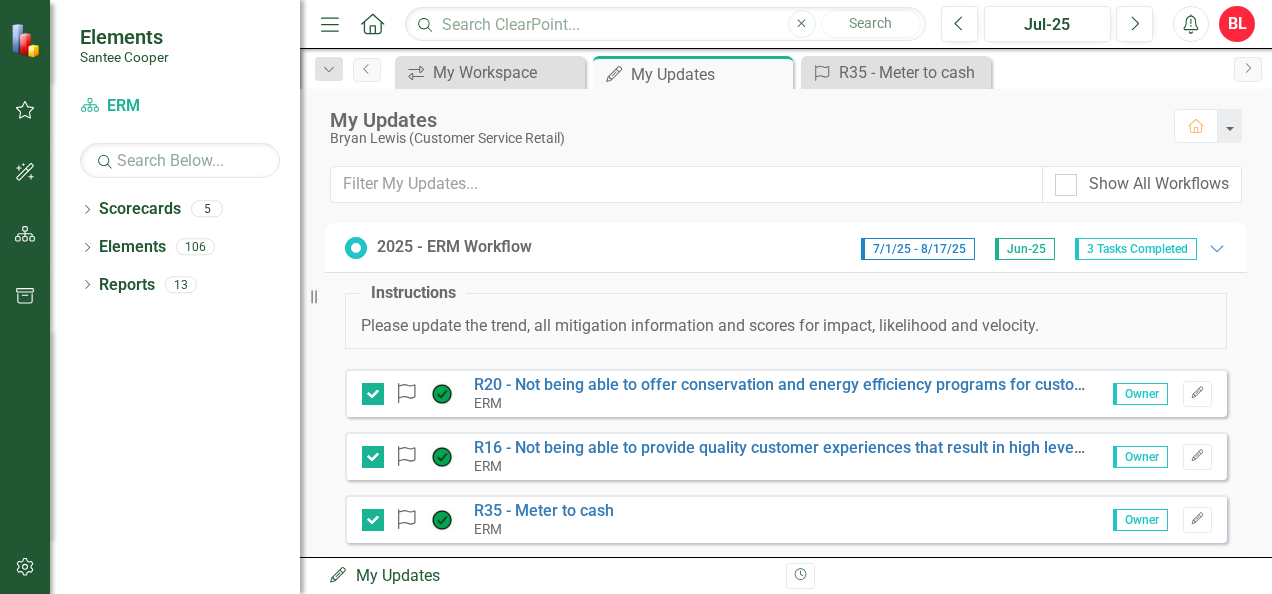 scroll, scrollTop: 0, scrollLeft: 0, axis: both 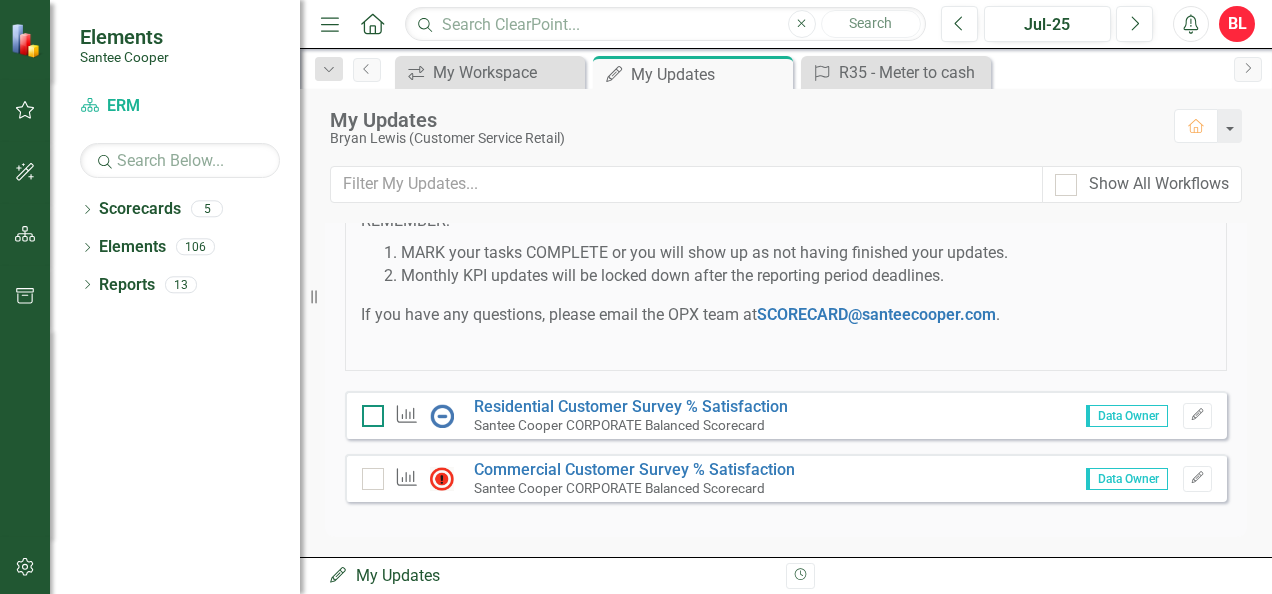 click at bounding box center (368, 411) 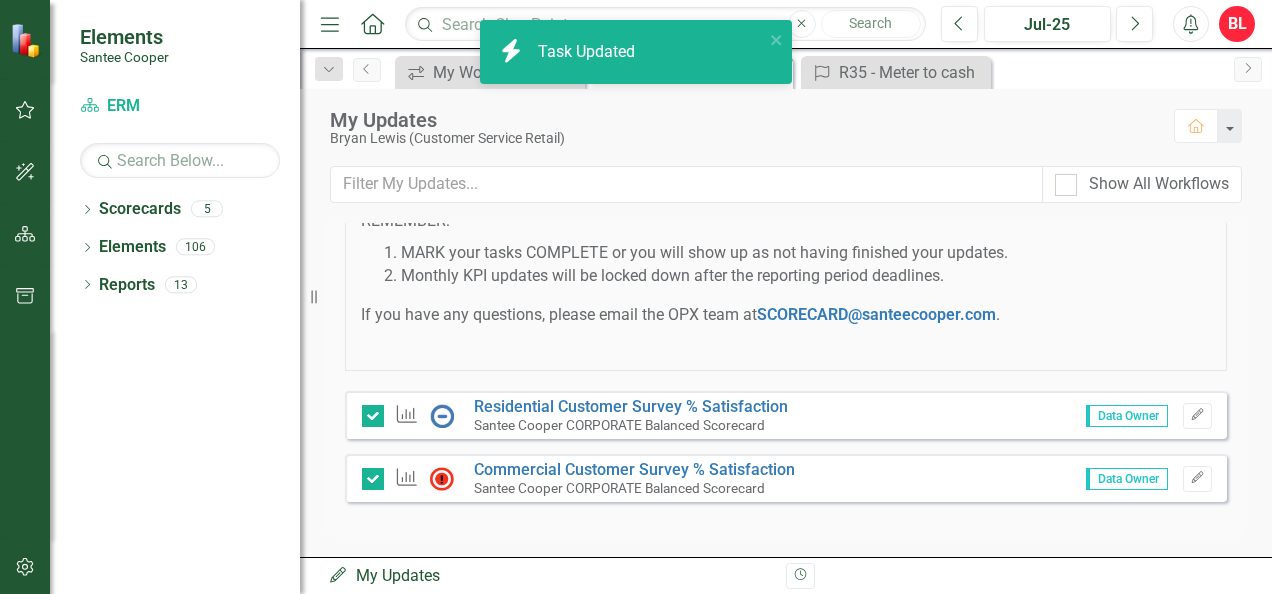checkbox on "true" 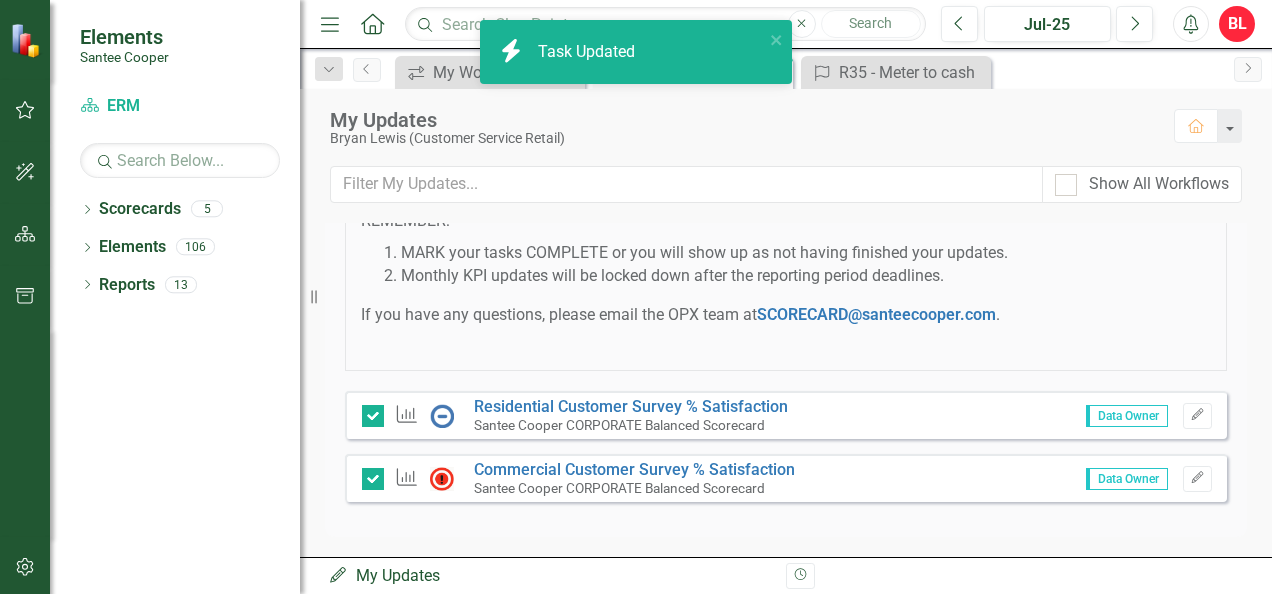 checkbox on "true" 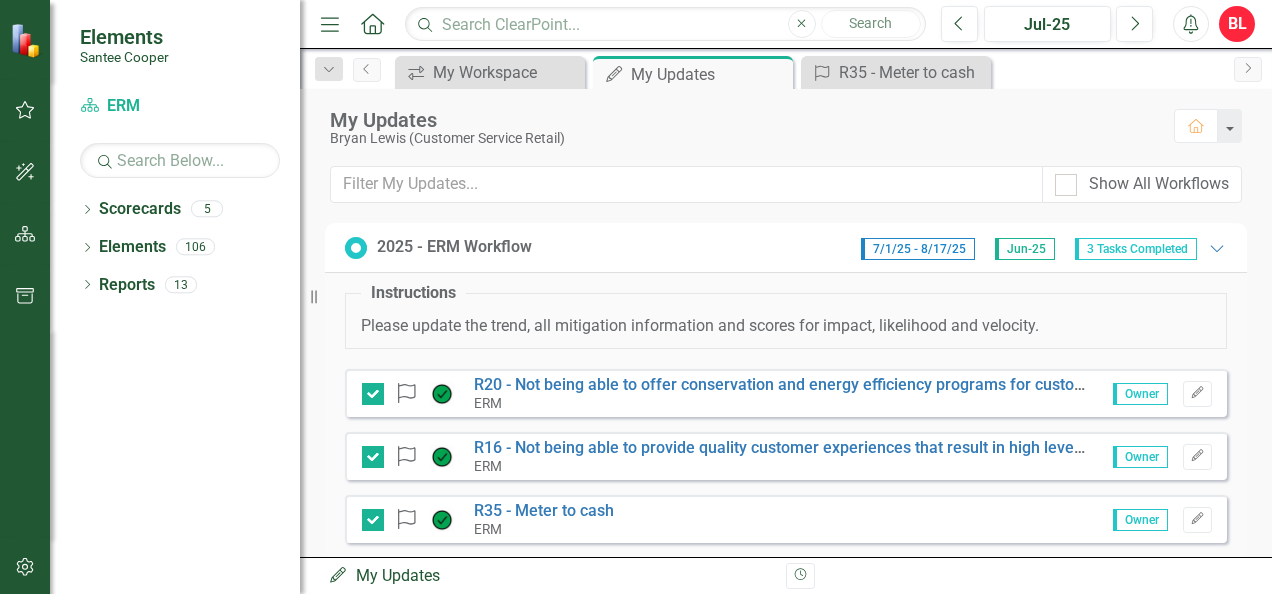 scroll, scrollTop: 0, scrollLeft: 0, axis: both 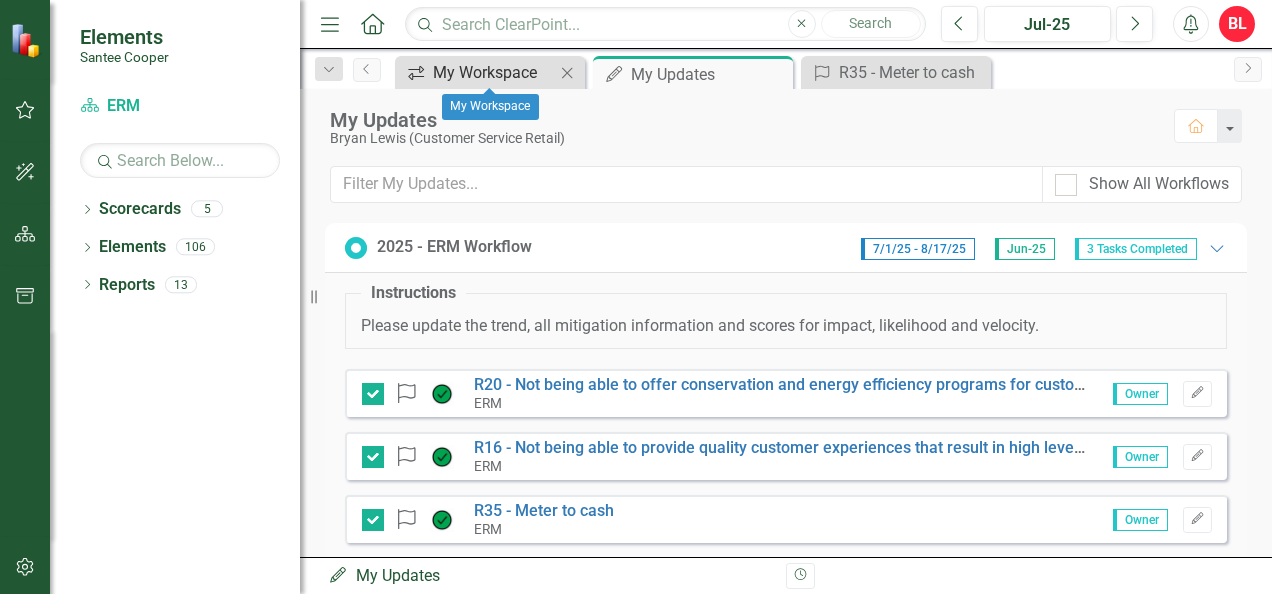 drag, startPoint x: 502, startPoint y: 68, endPoint x: 504, endPoint y: 80, distance: 12.165525 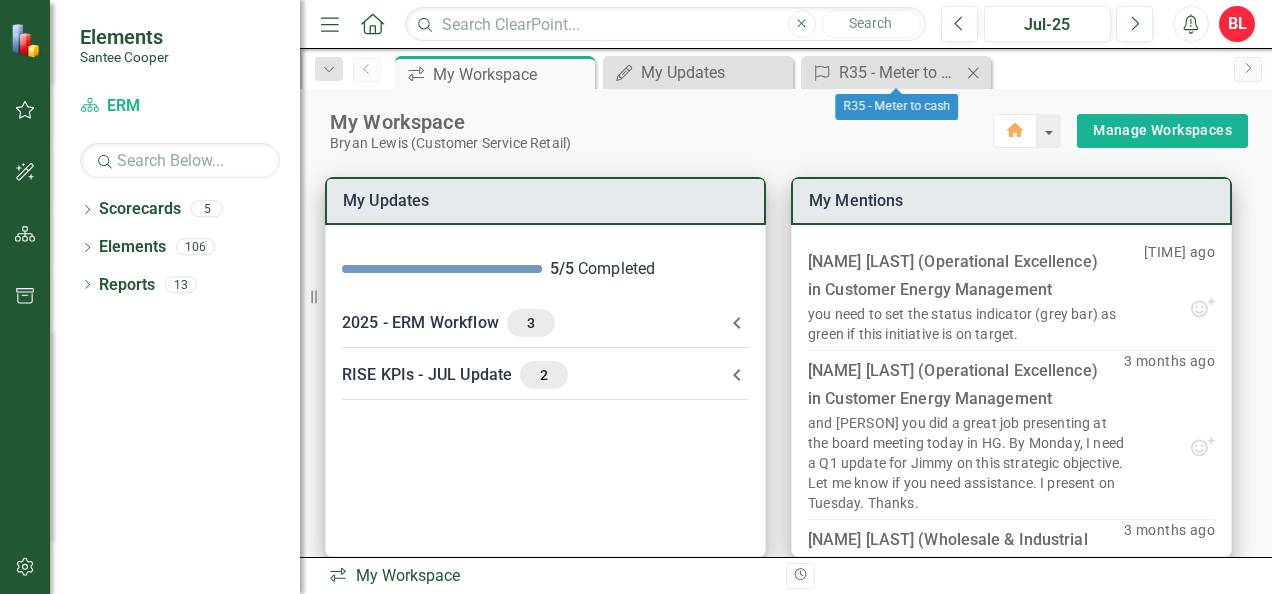 click 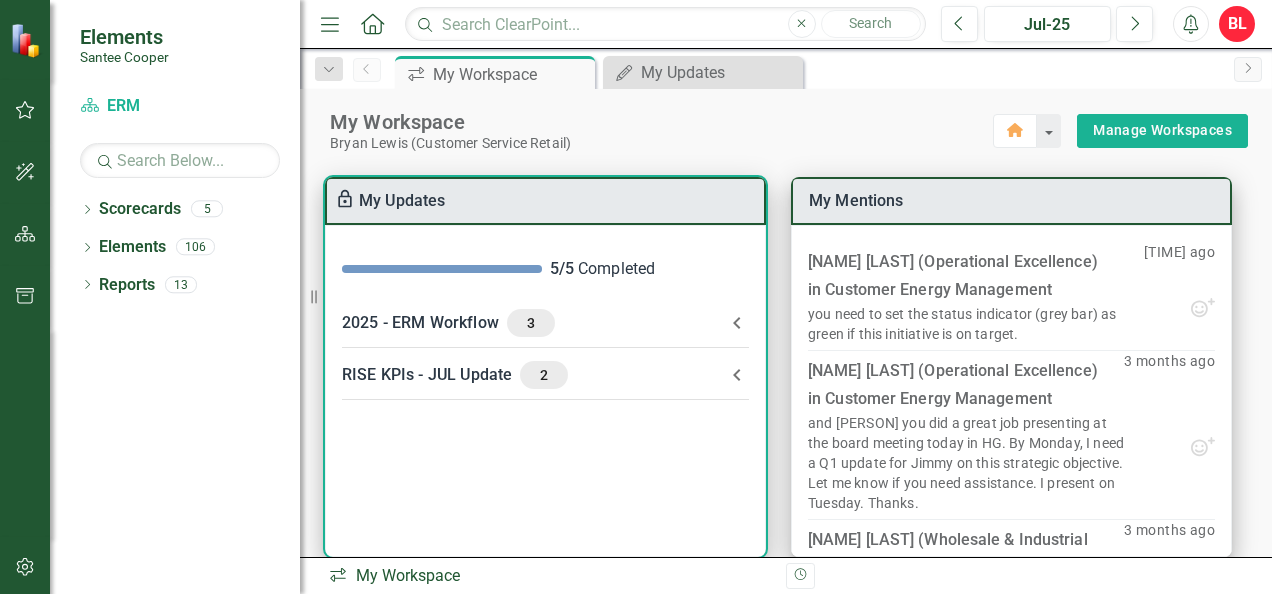click 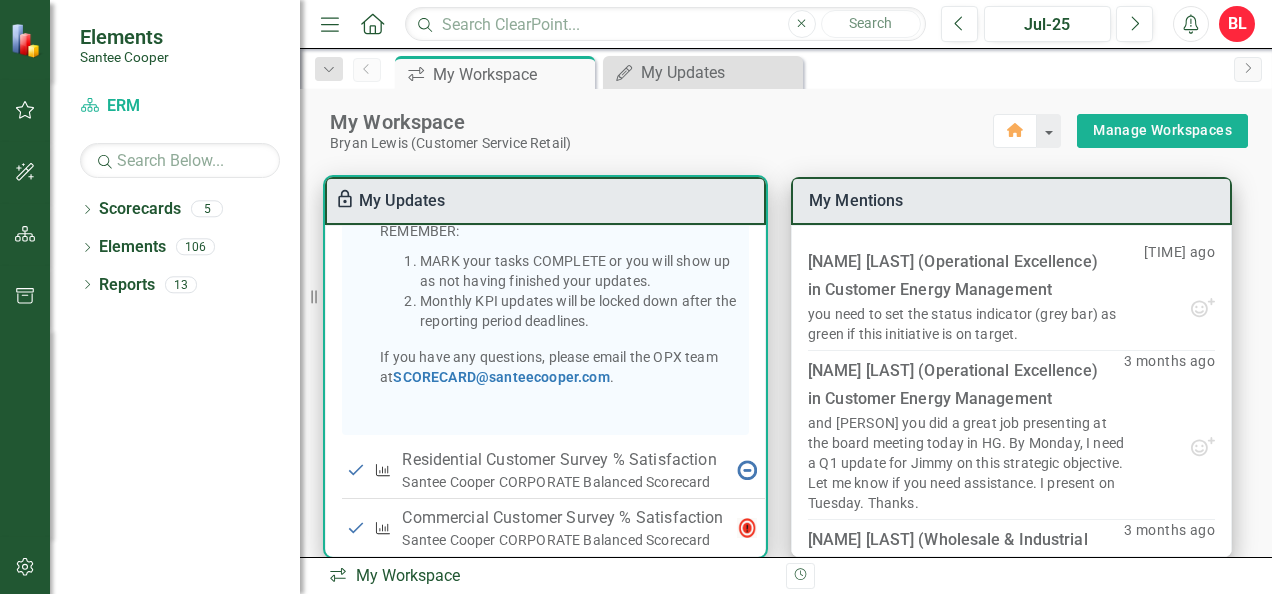 scroll, scrollTop: 596, scrollLeft: 0, axis: vertical 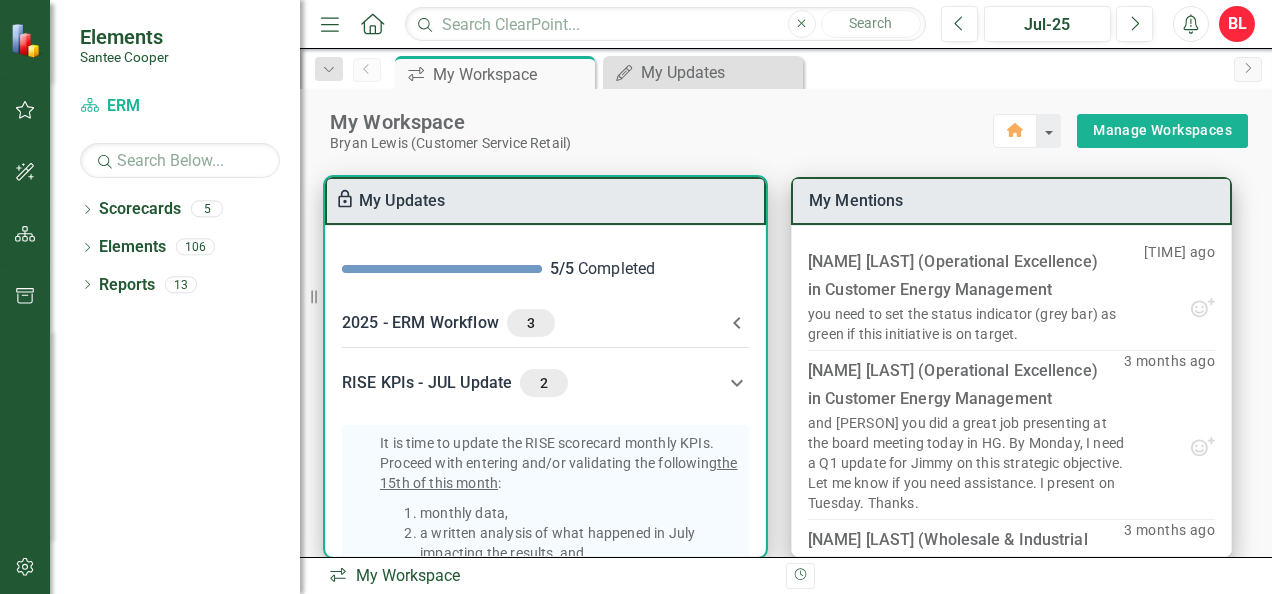 click 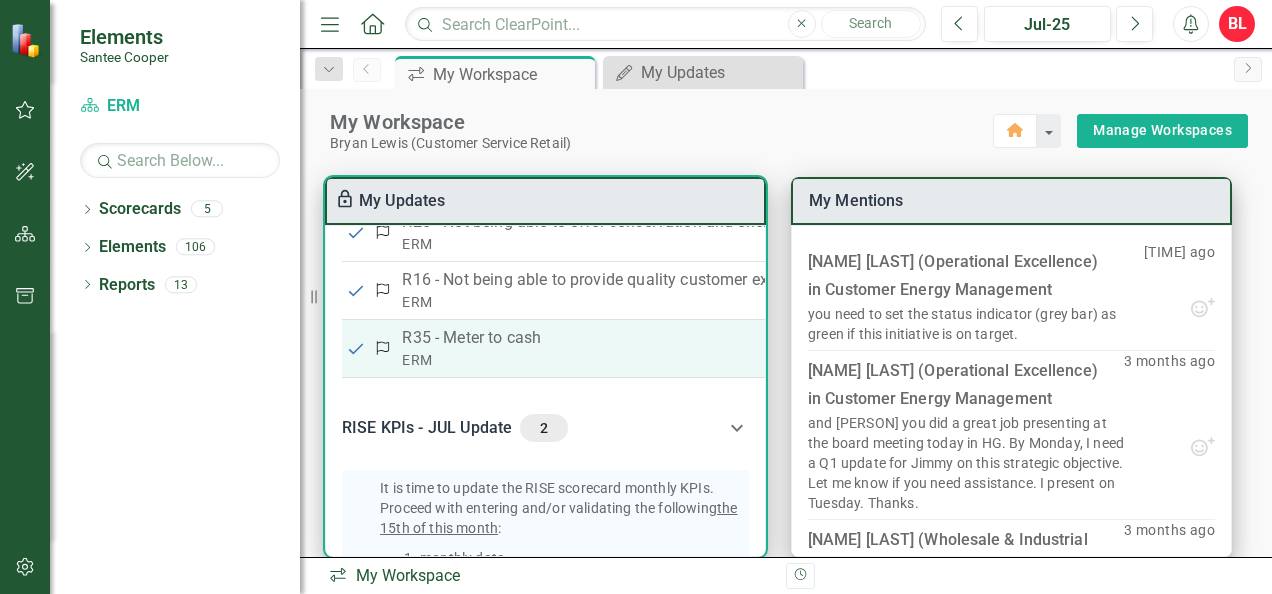scroll, scrollTop: 800, scrollLeft: 0, axis: vertical 